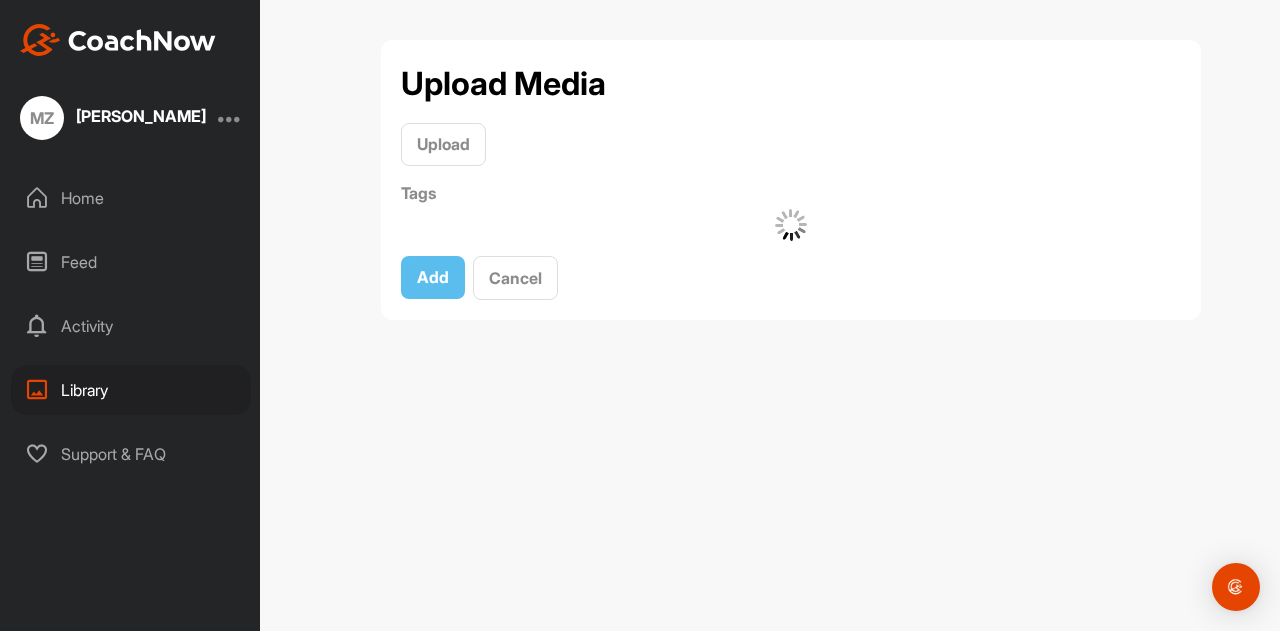 scroll, scrollTop: 0, scrollLeft: 0, axis: both 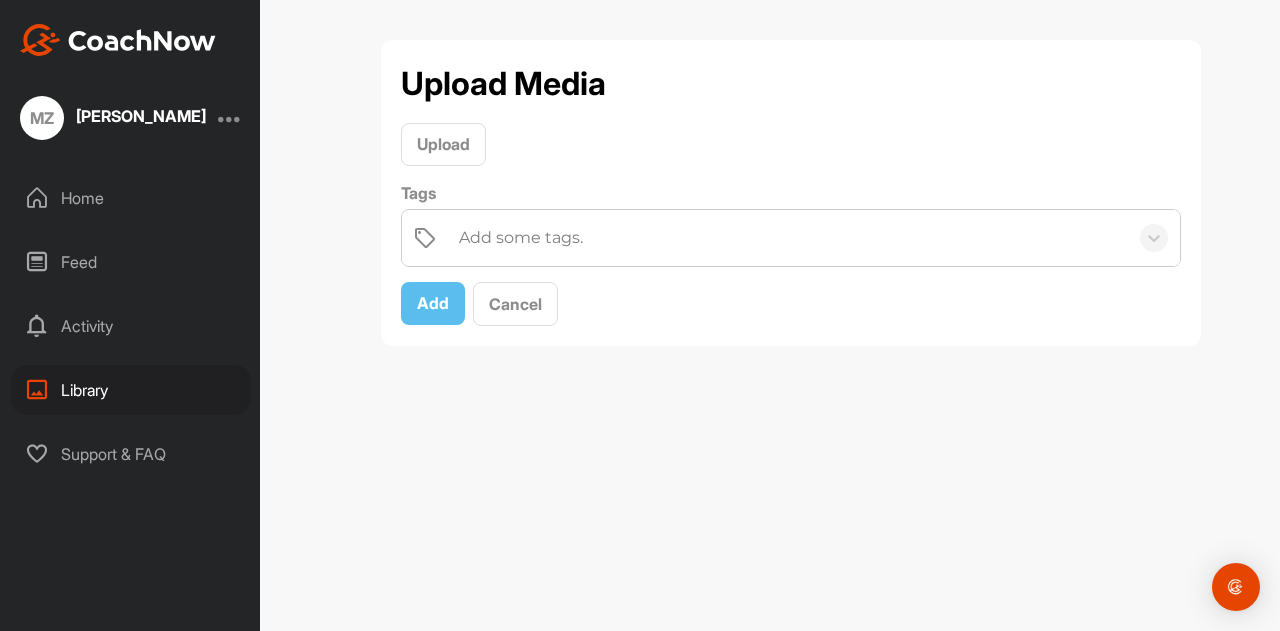 click on "Activity" at bounding box center (131, 326) 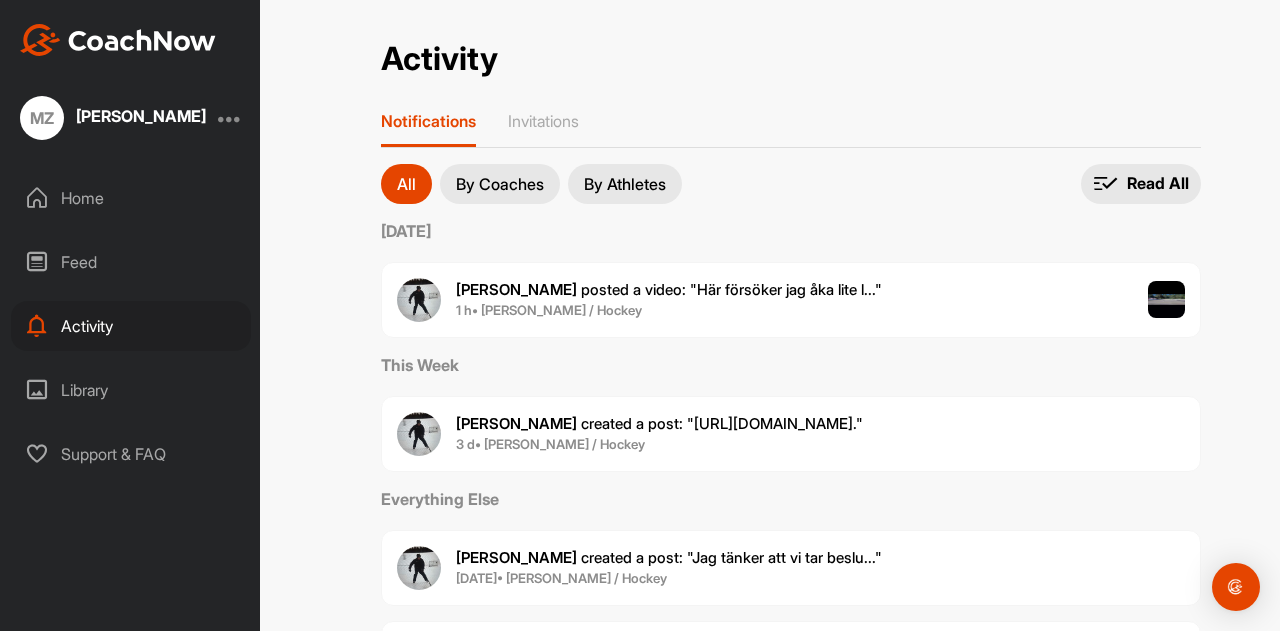 click on "[PERSON_NAME] a video : " Här försöker jag åka lite l... "" at bounding box center (669, 290) 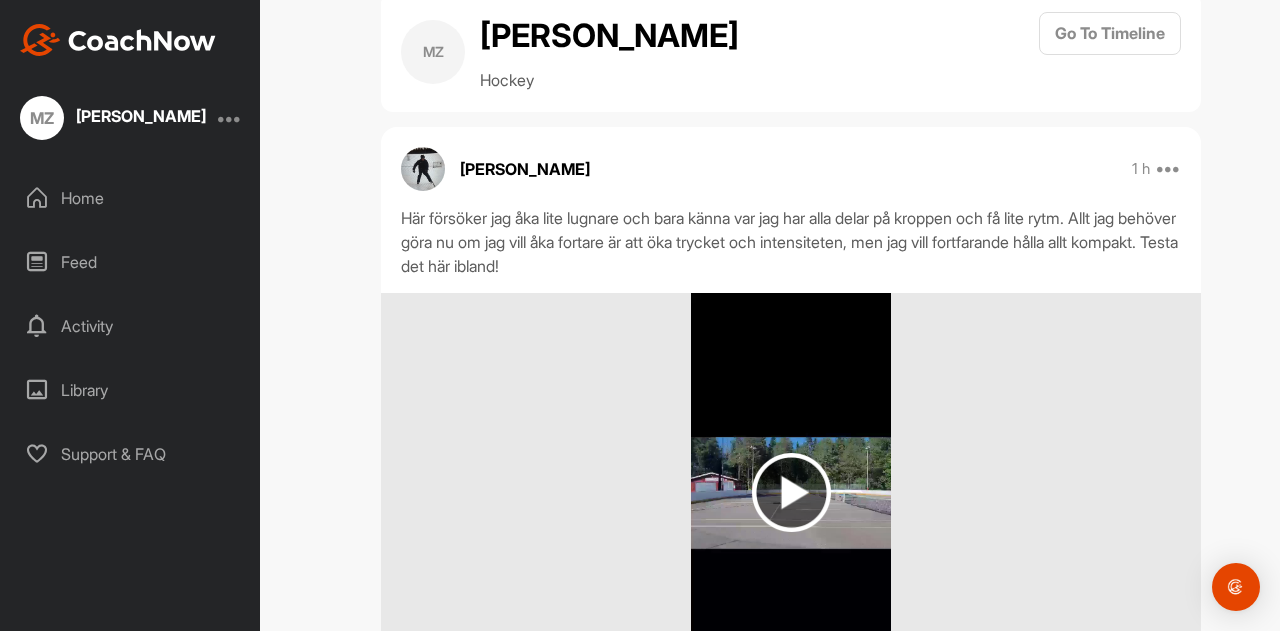 scroll, scrollTop: 0, scrollLeft: 0, axis: both 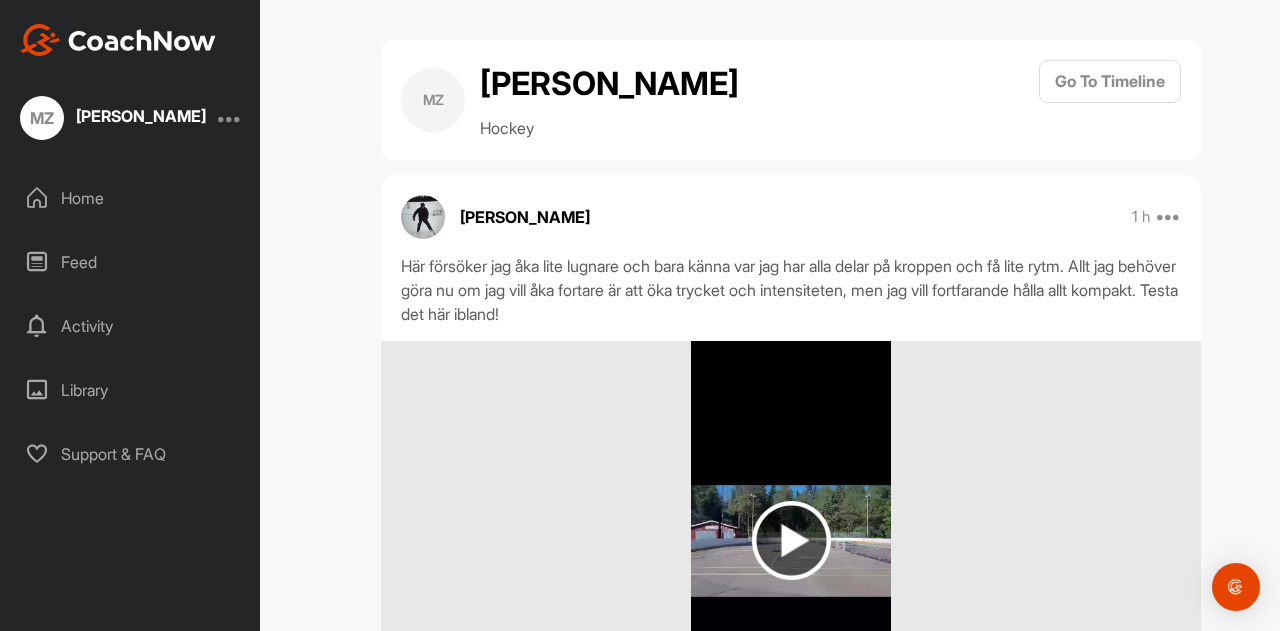 click on "Home" at bounding box center (131, 198) 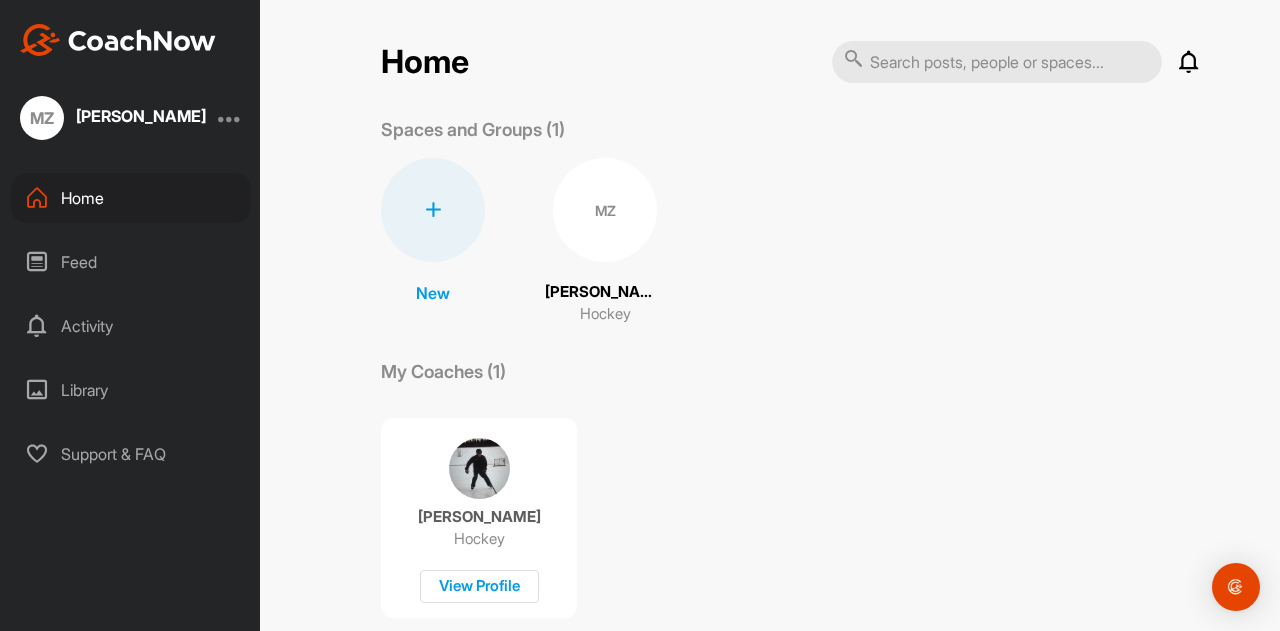 click on "Feed" at bounding box center [131, 262] 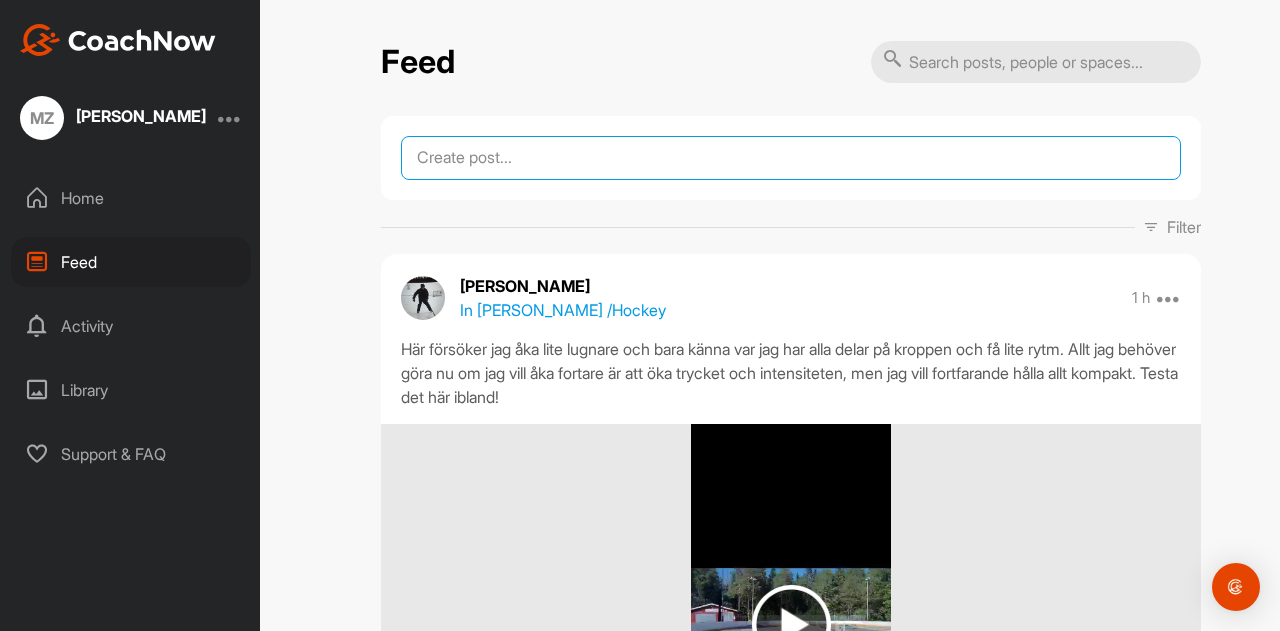 click at bounding box center (791, 158) 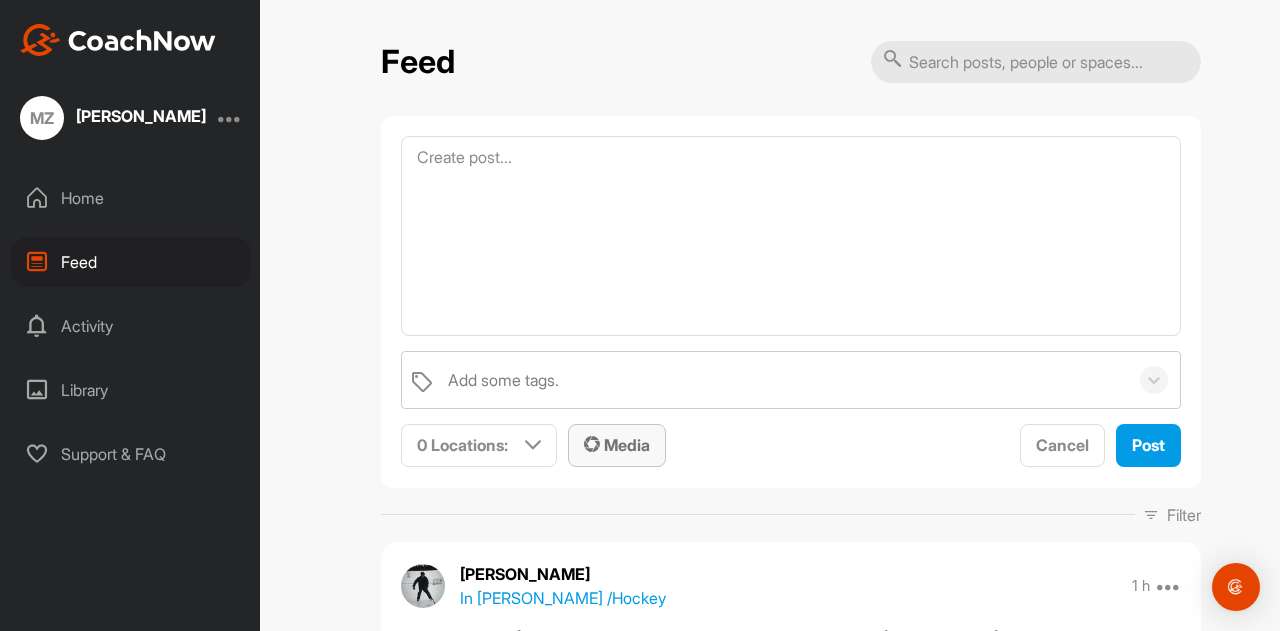 click on "Media" at bounding box center [617, 445] 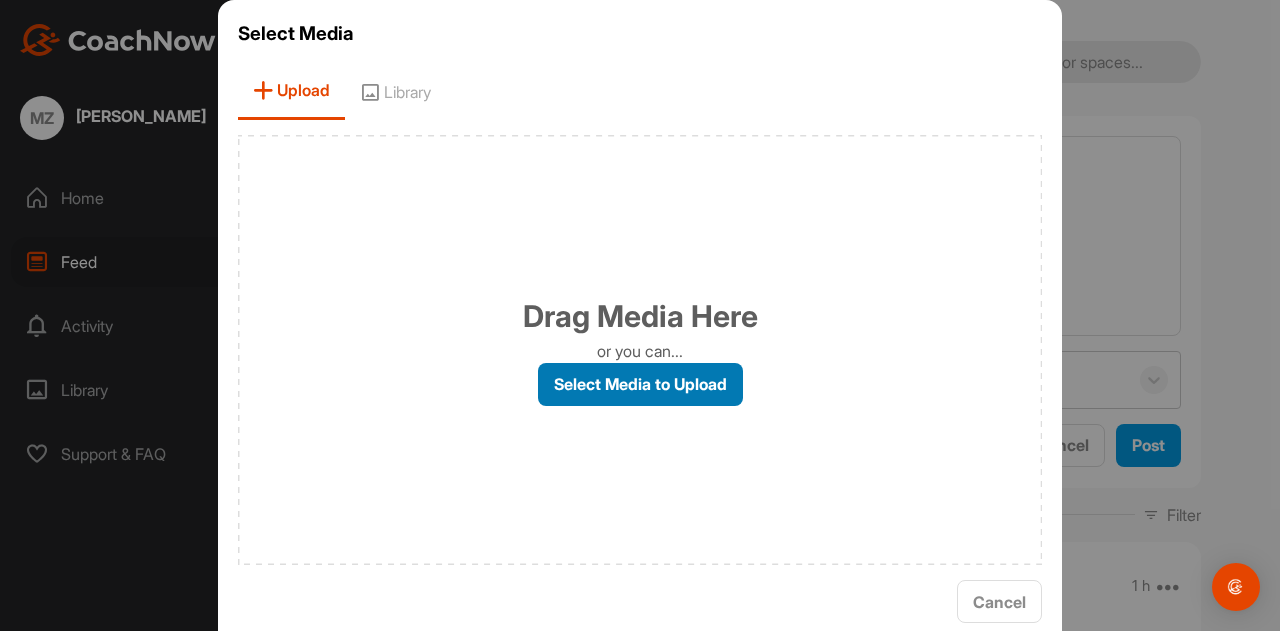 click on "Select Media to Upload" at bounding box center (640, 384) 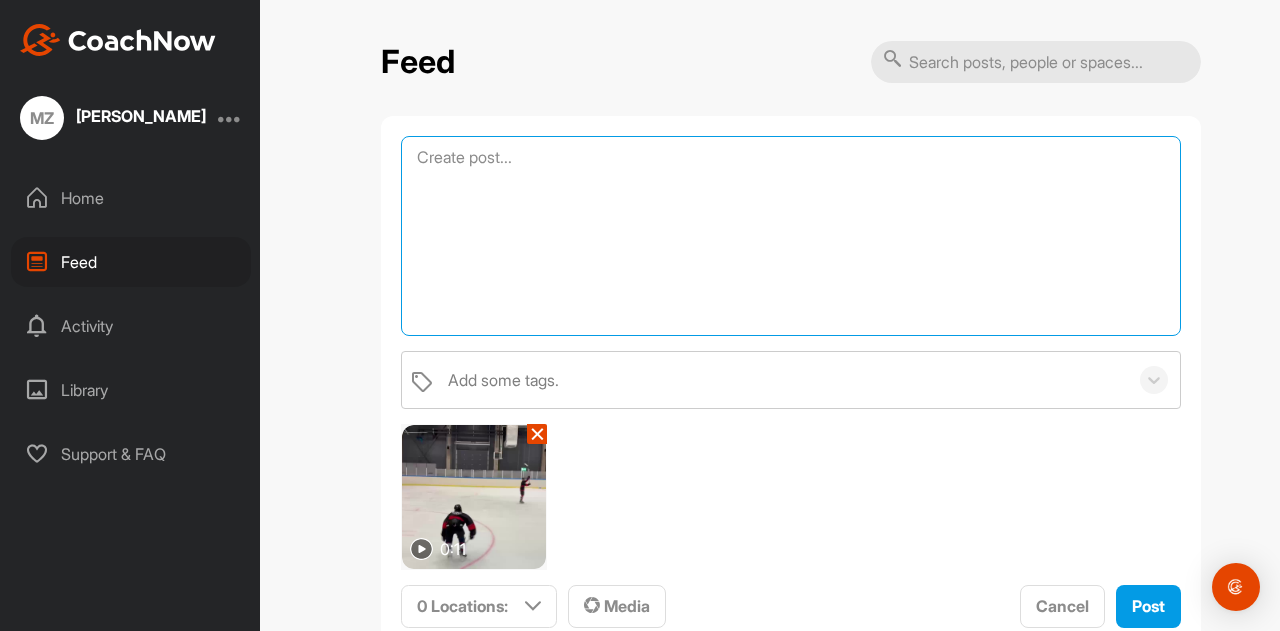 click at bounding box center (791, 236) 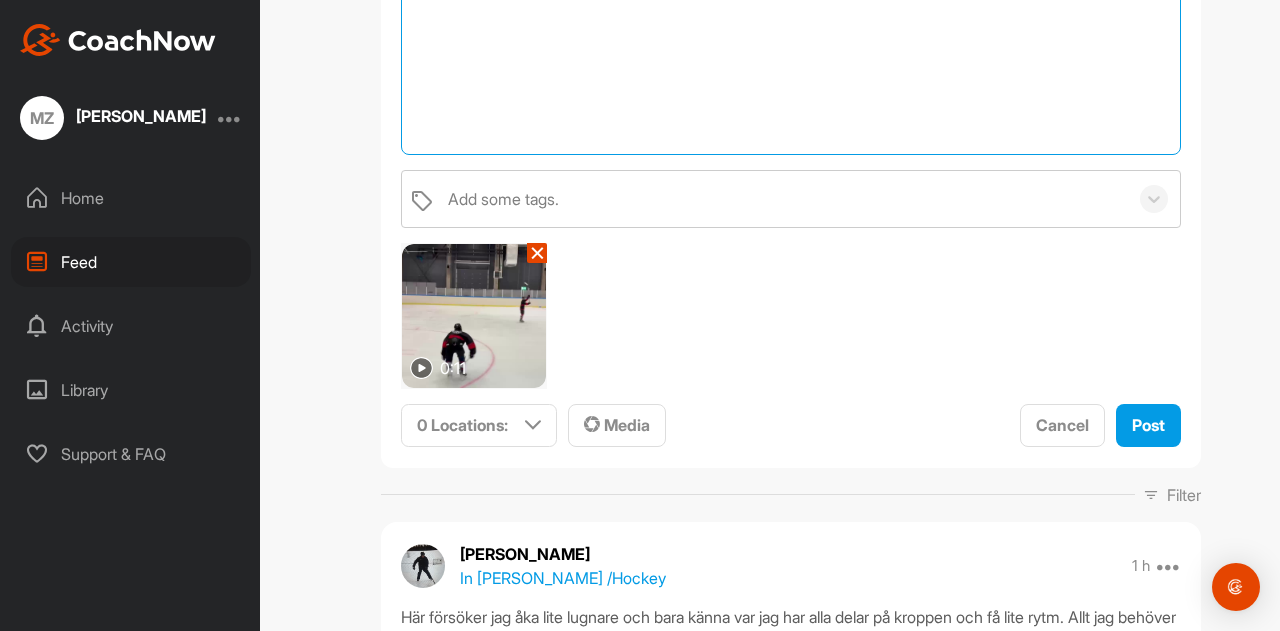 scroll, scrollTop: 200, scrollLeft: 0, axis: vertical 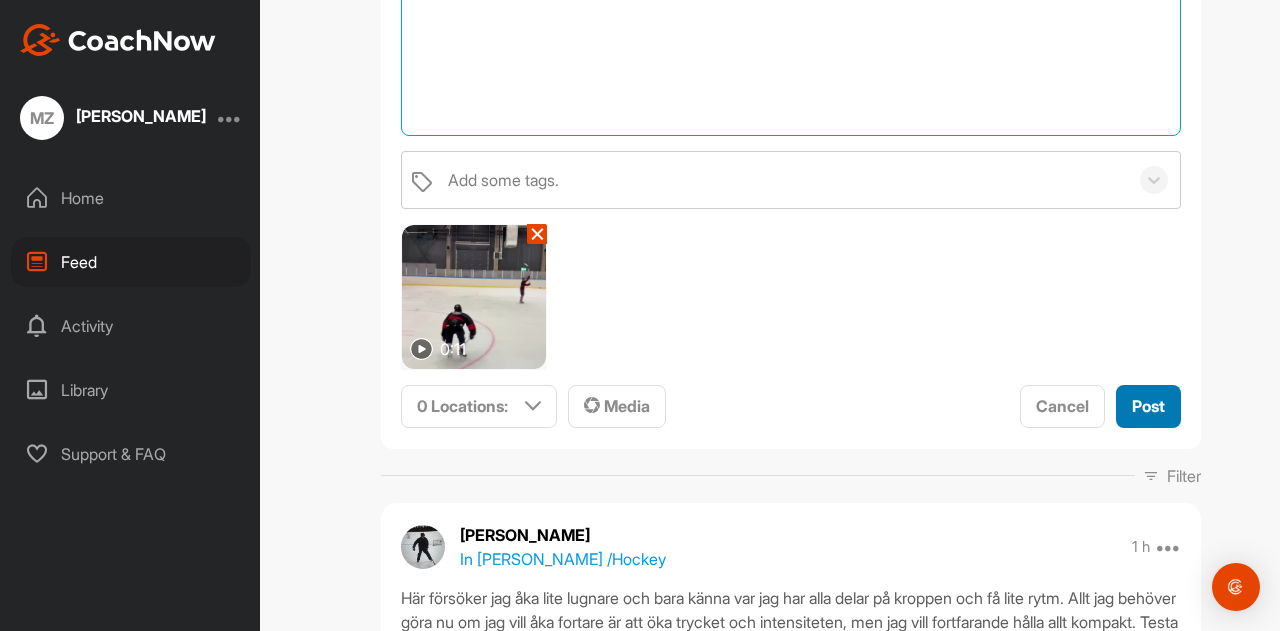 type on "Lite sliten efter träningspasset men men ...." 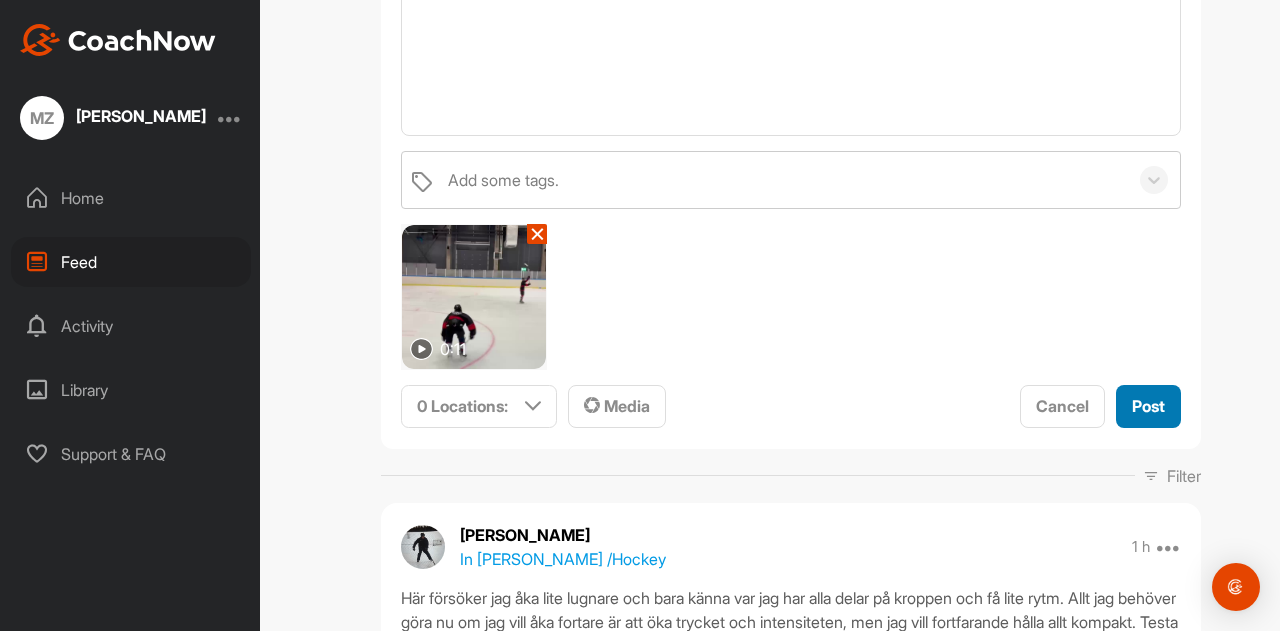 click on "Post" at bounding box center [1148, 406] 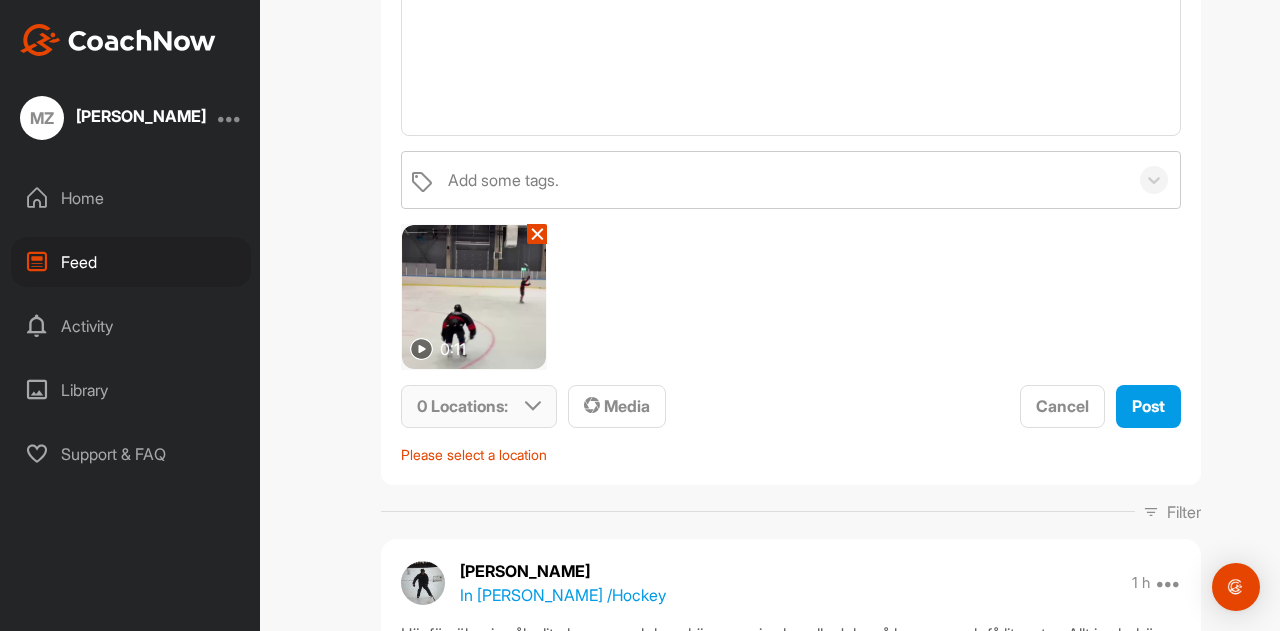 click at bounding box center [533, 406] 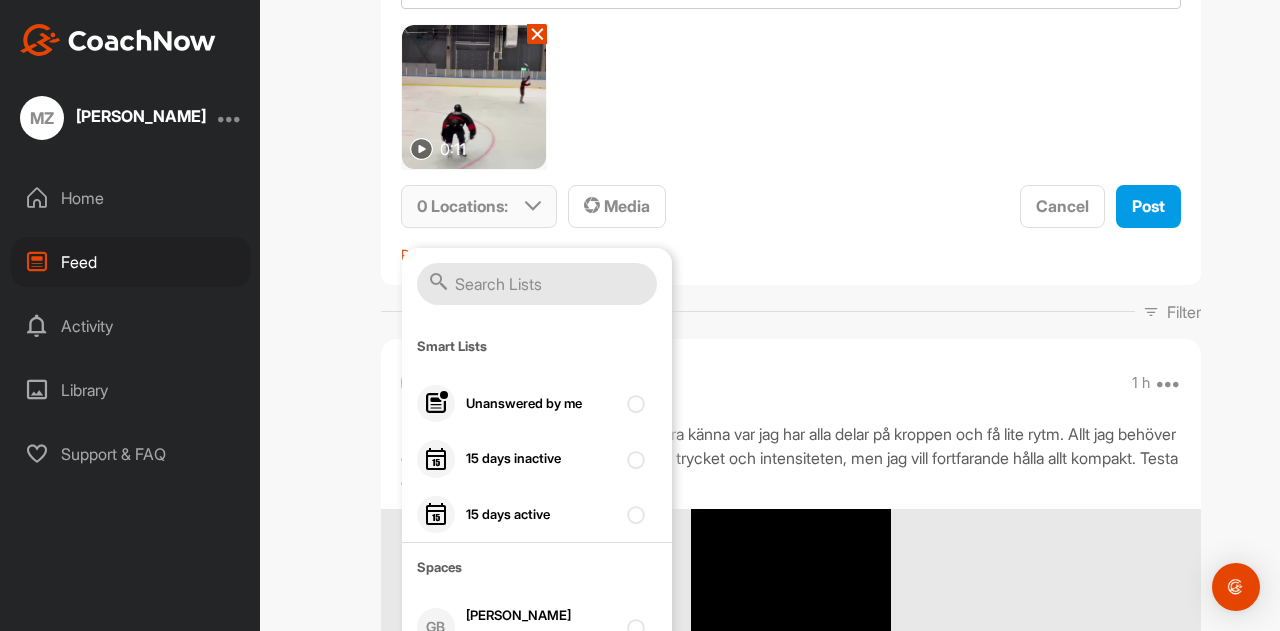 scroll, scrollTop: 600, scrollLeft: 0, axis: vertical 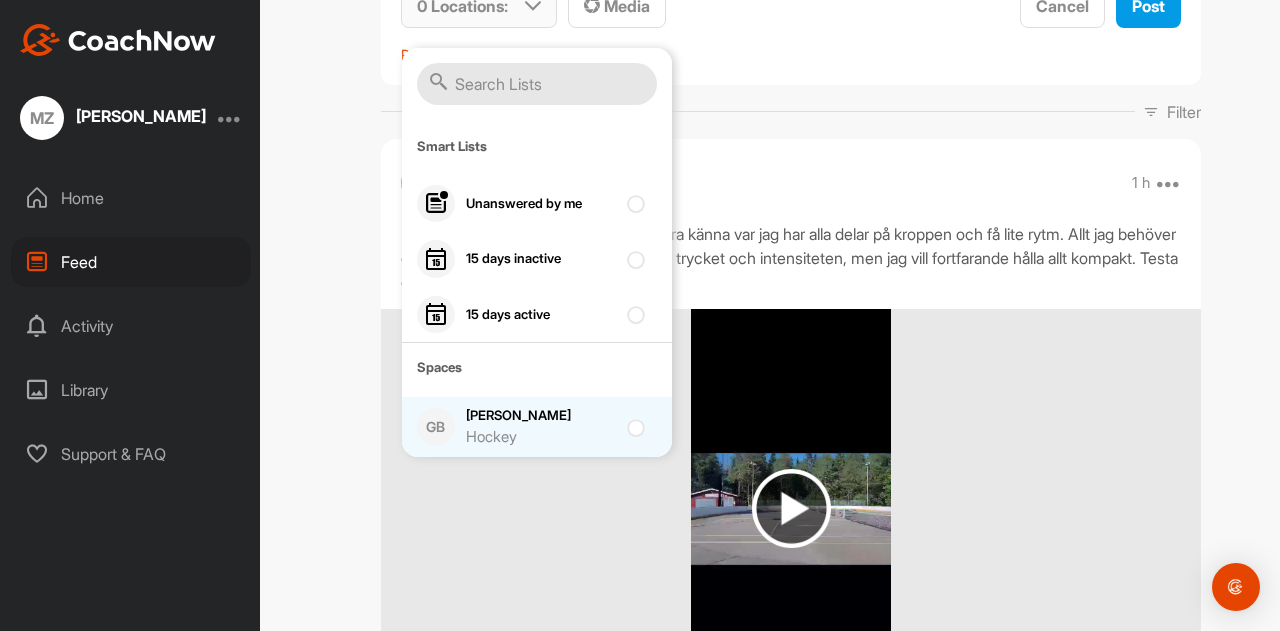 click at bounding box center [633, 421] 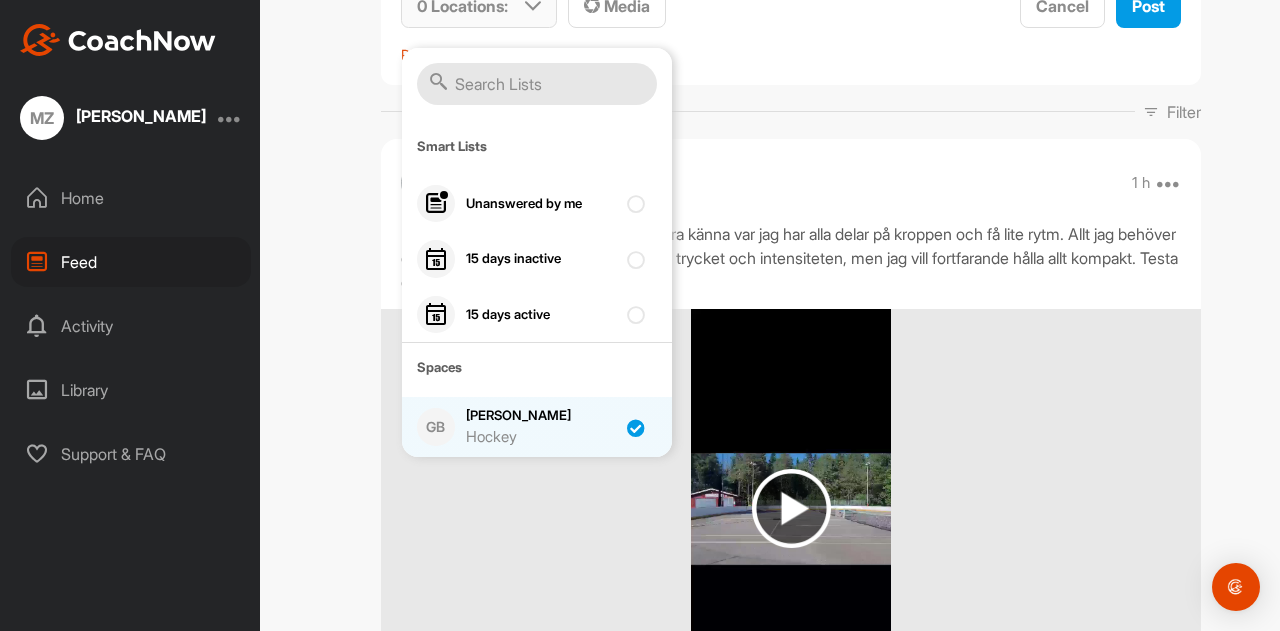 checkbox on "true" 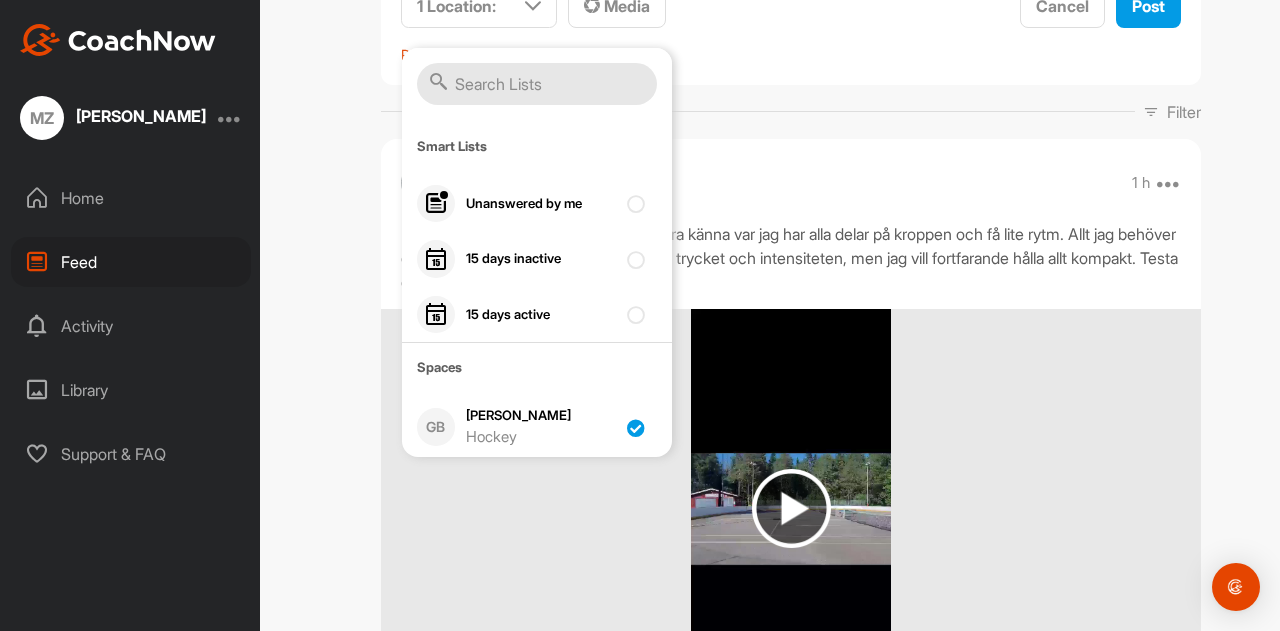 click on "[PERSON_NAME]   In [PERSON_NAME]   /  Hockey 1 h Pin to top Report Delete" at bounding box center (791, 183) 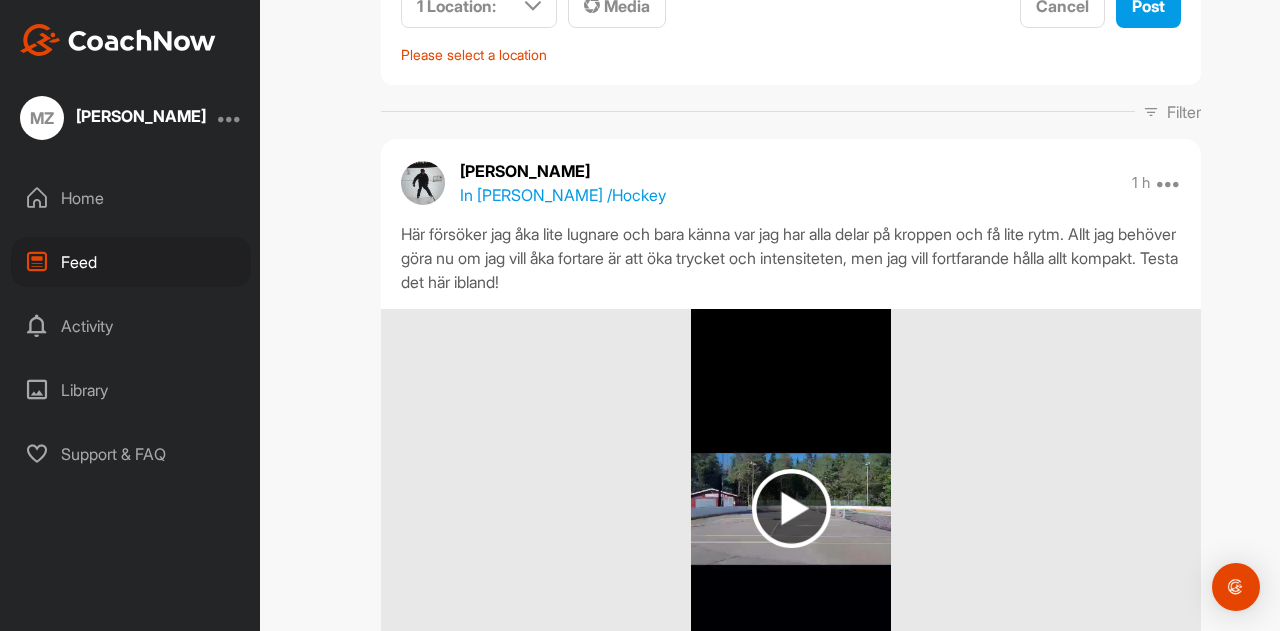 scroll, scrollTop: 400, scrollLeft: 0, axis: vertical 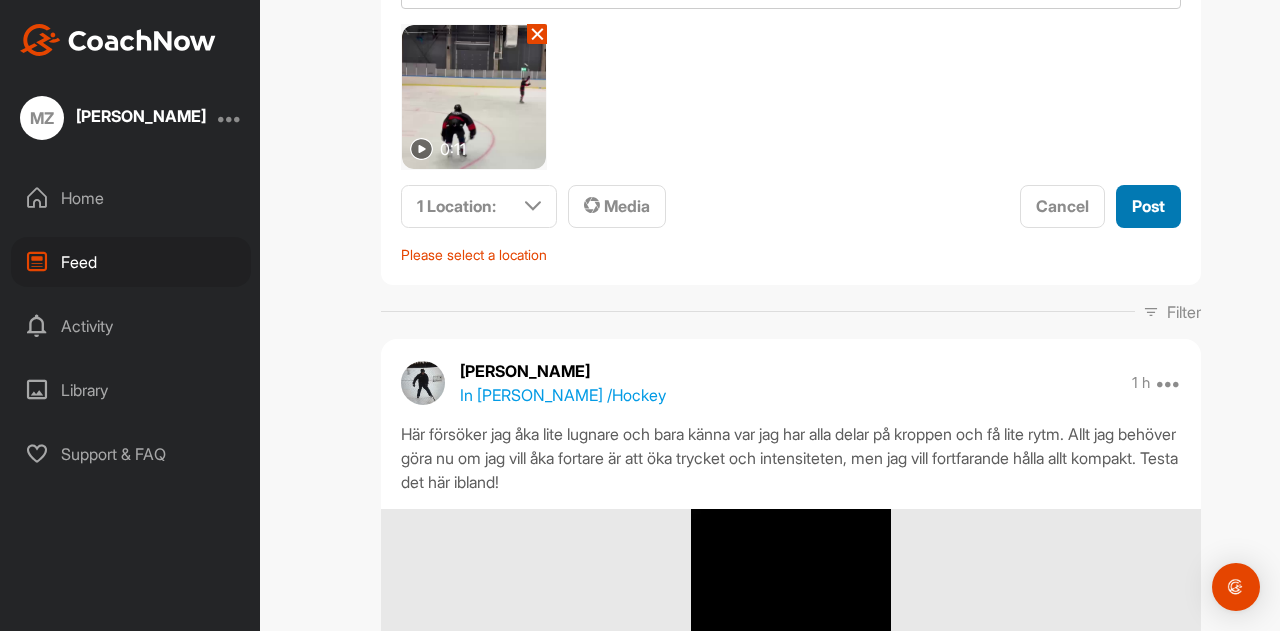 click on "Post" at bounding box center (1148, 206) 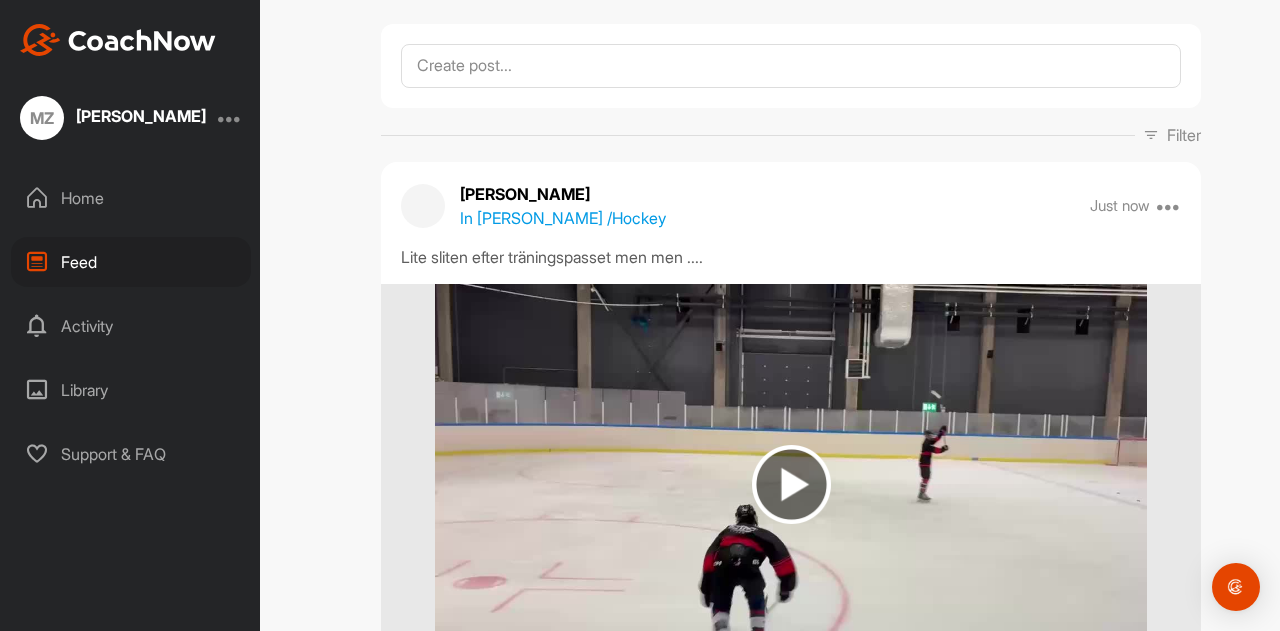 scroll, scrollTop: 0, scrollLeft: 0, axis: both 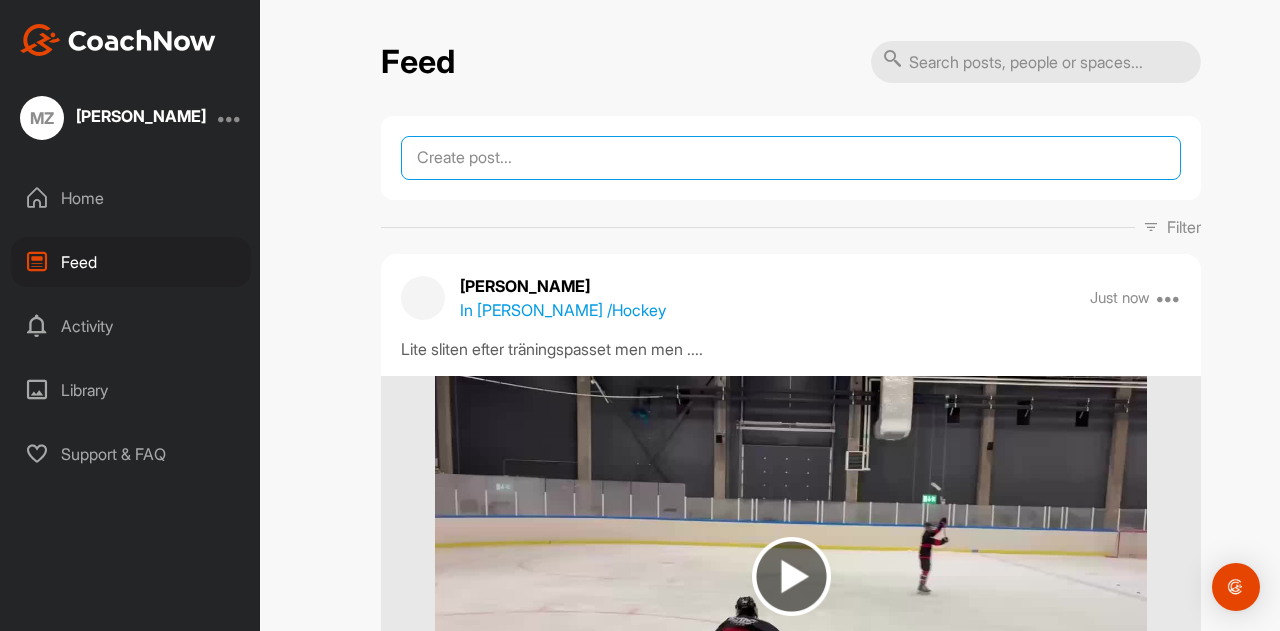 click at bounding box center [791, 158] 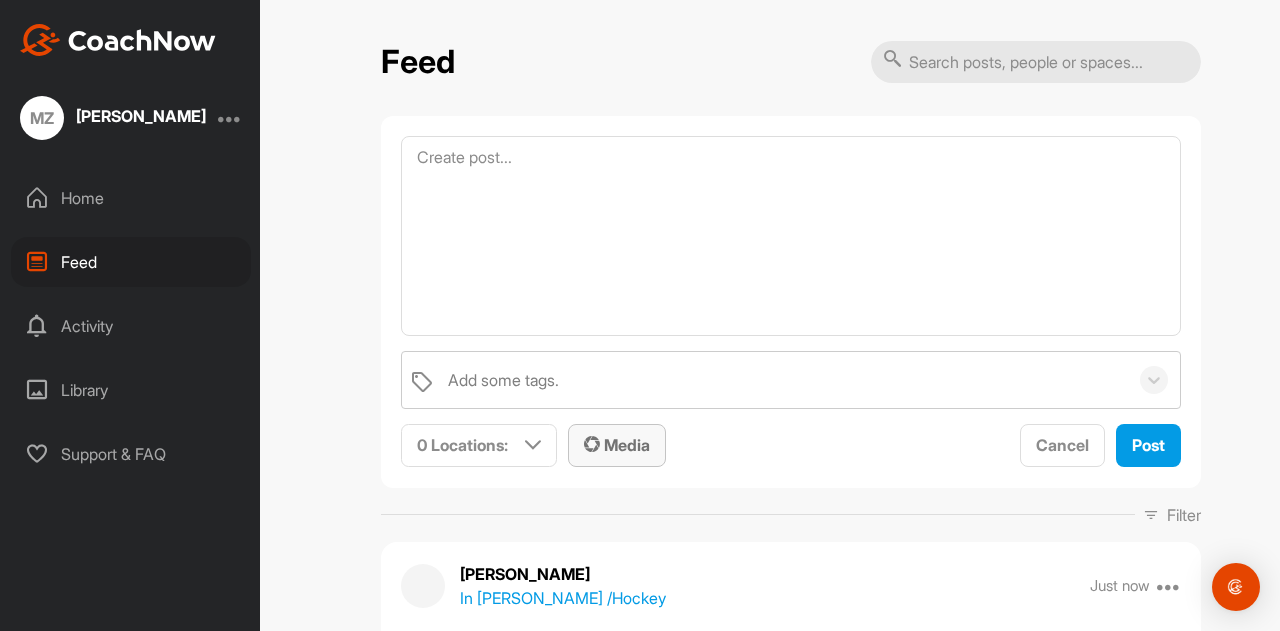 click on "Media" at bounding box center [617, 445] 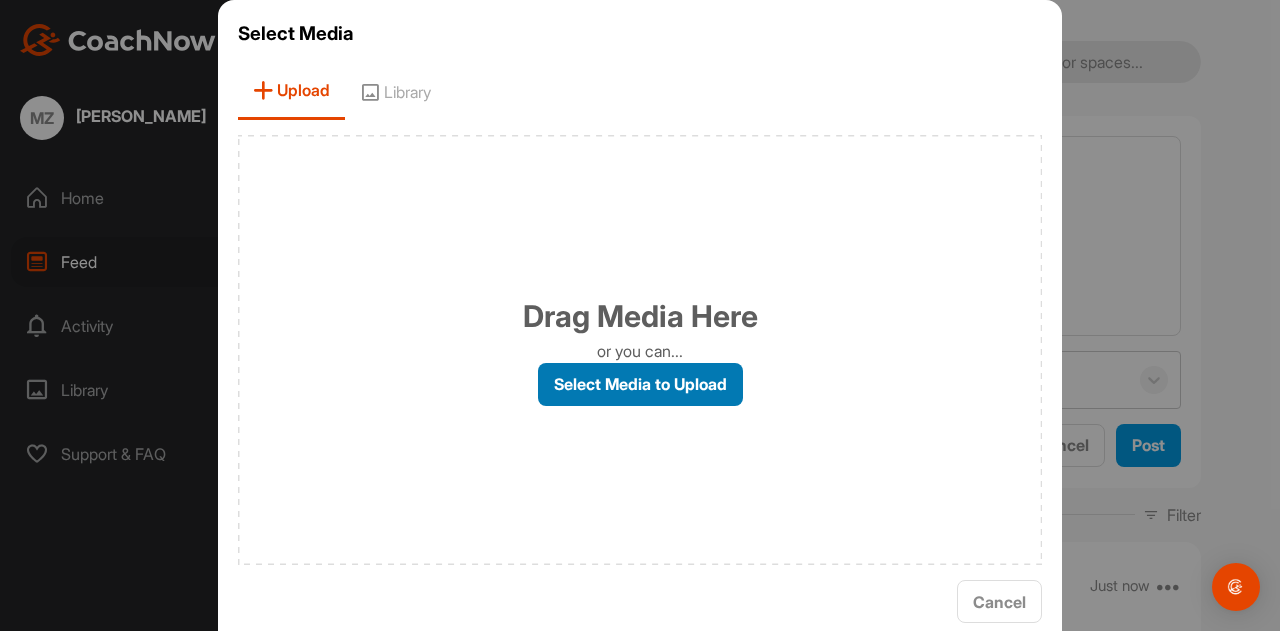 click on "Select Media to Upload" at bounding box center (640, 384) 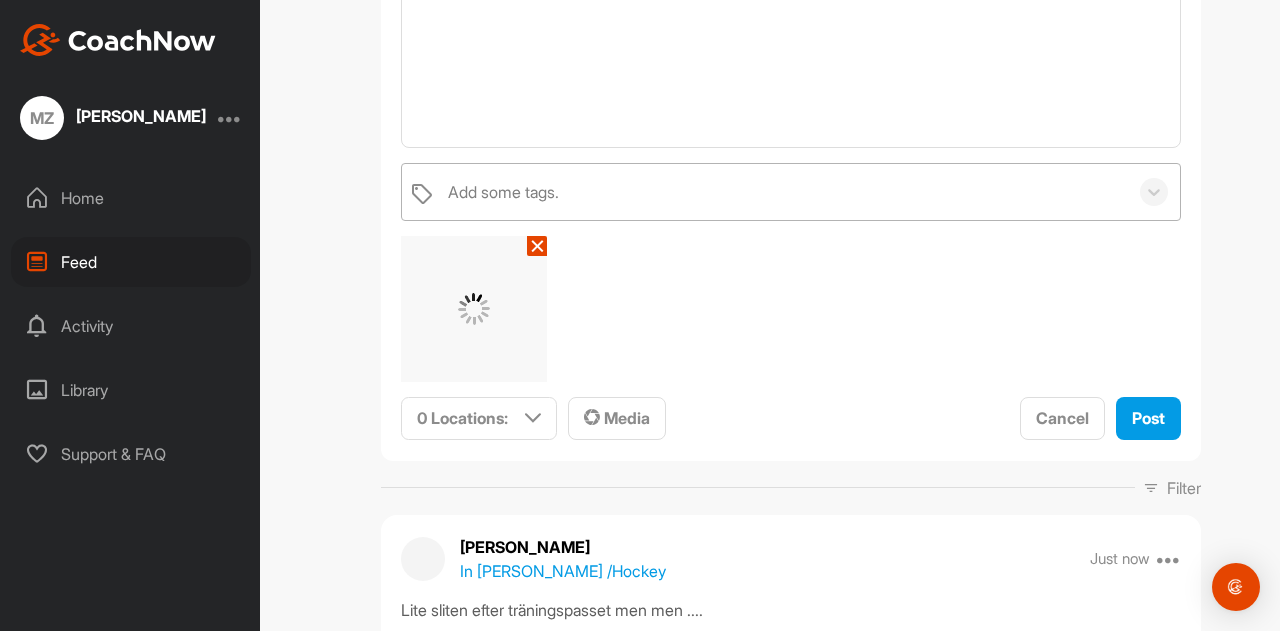 scroll, scrollTop: 200, scrollLeft: 0, axis: vertical 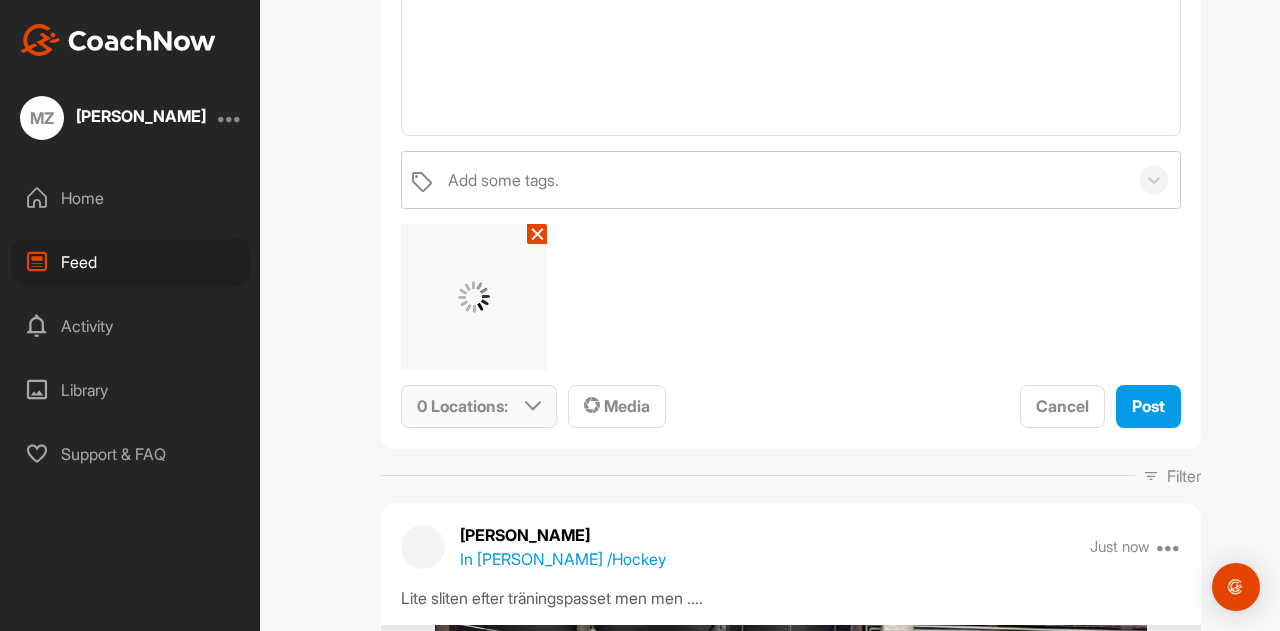 click at bounding box center (533, 406) 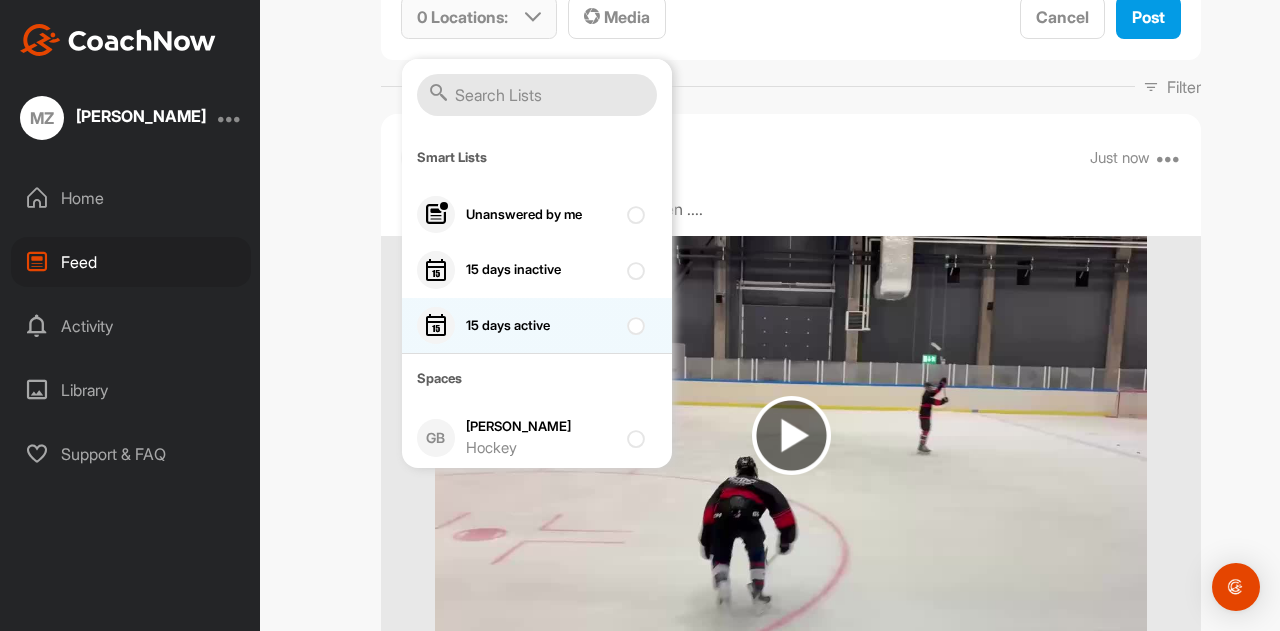 scroll, scrollTop: 600, scrollLeft: 0, axis: vertical 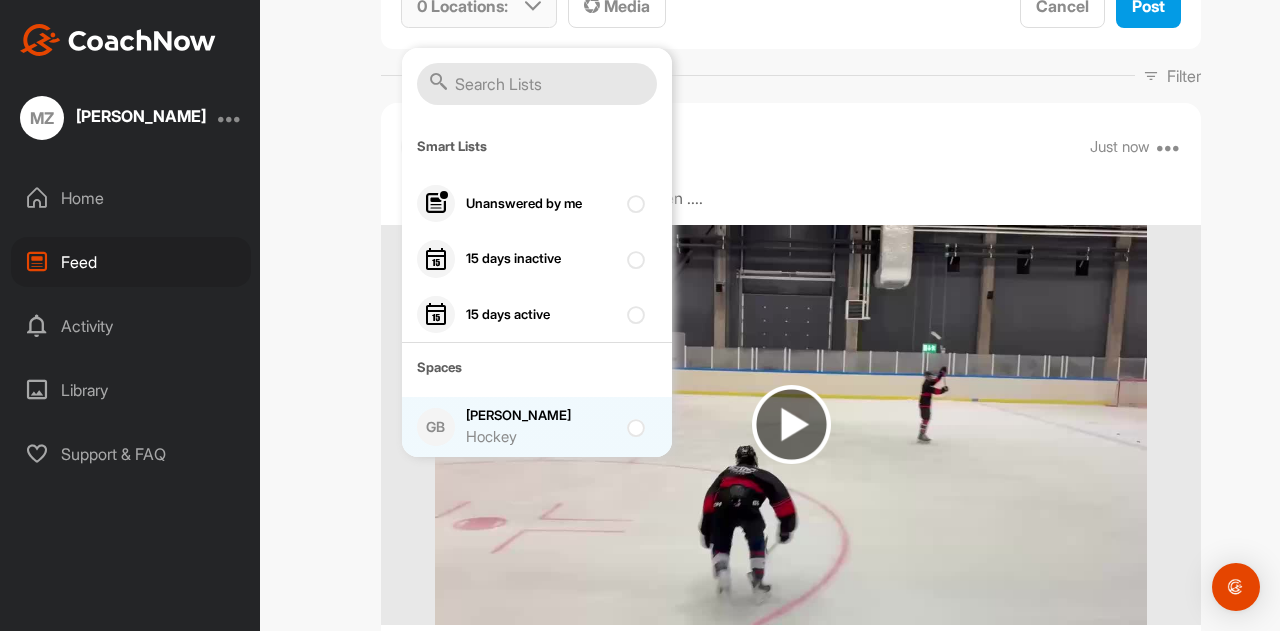 click at bounding box center (640, 427) 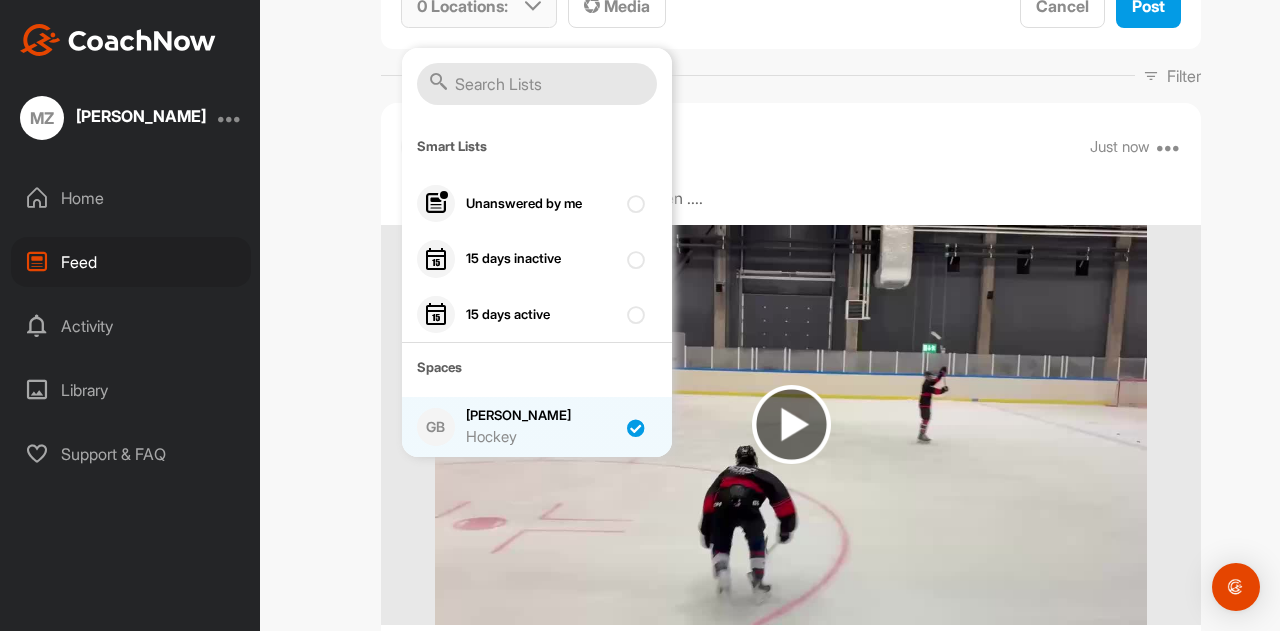 checkbox on "true" 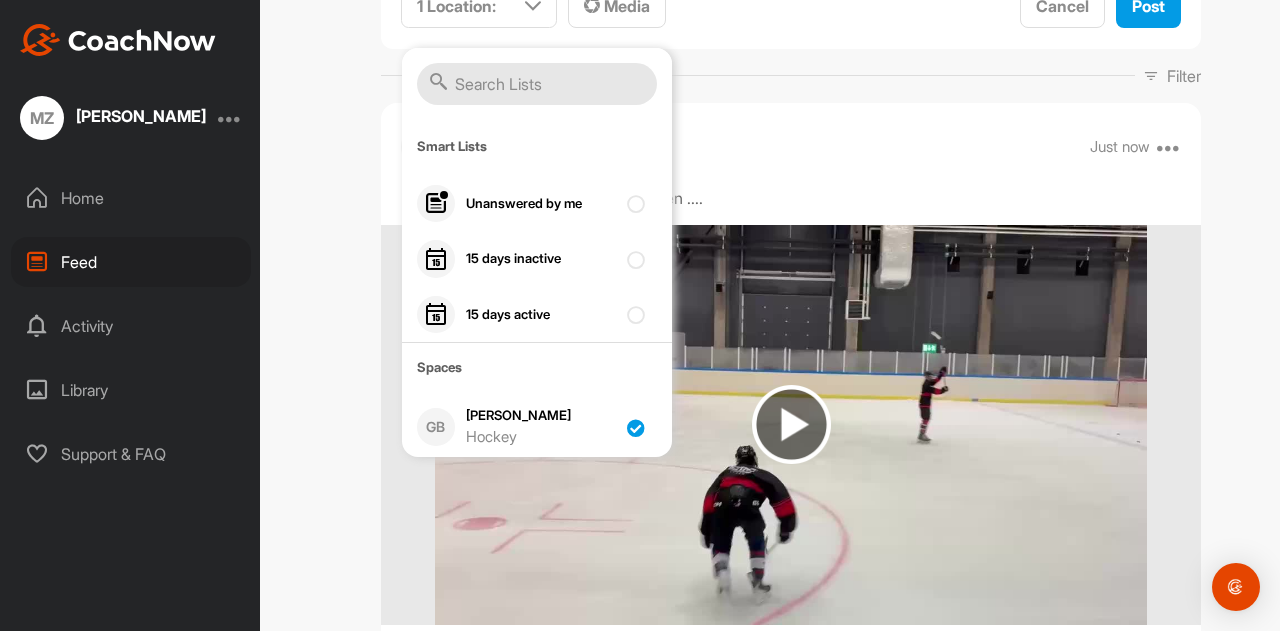 click on "[PERSON_NAME]   In [PERSON_NAME]   /  Hockey Just now Edit Edit Tags Pin to top Delete" at bounding box center [791, 147] 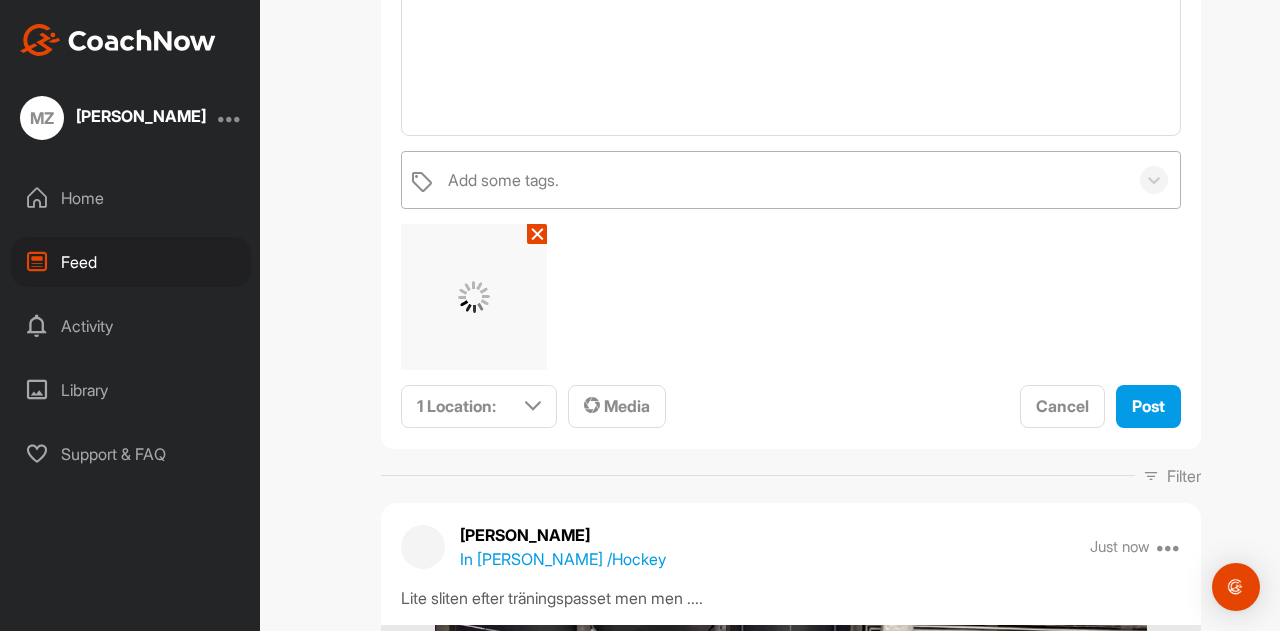 scroll, scrollTop: 0, scrollLeft: 0, axis: both 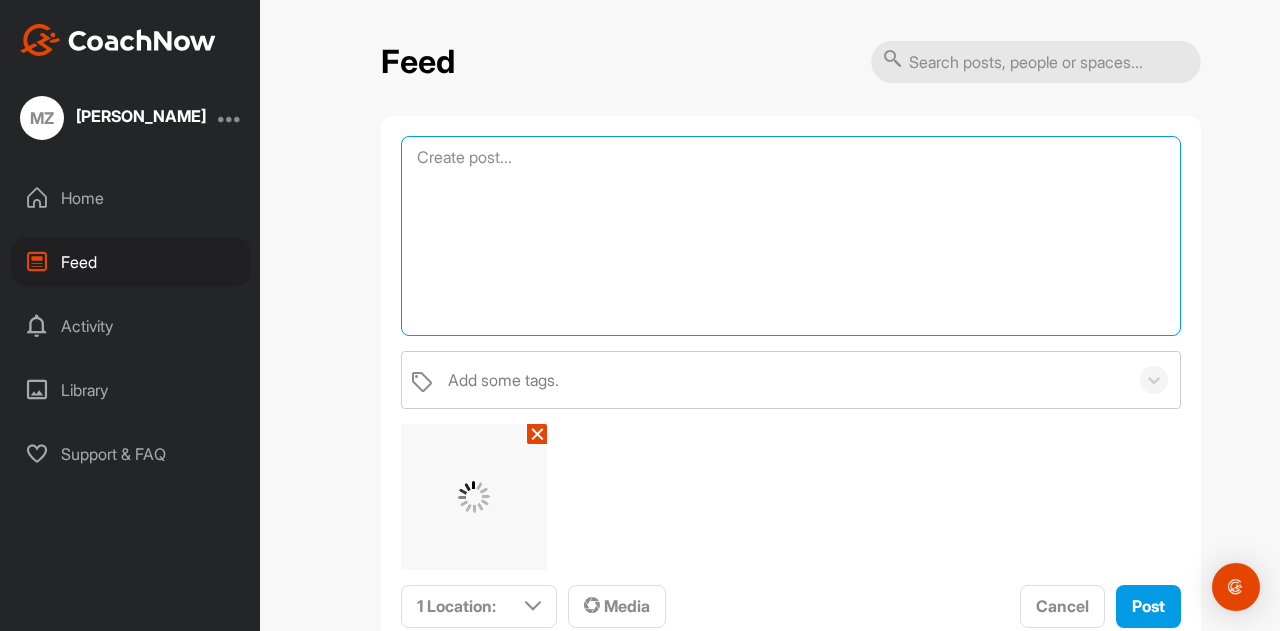 click at bounding box center [791, 236] 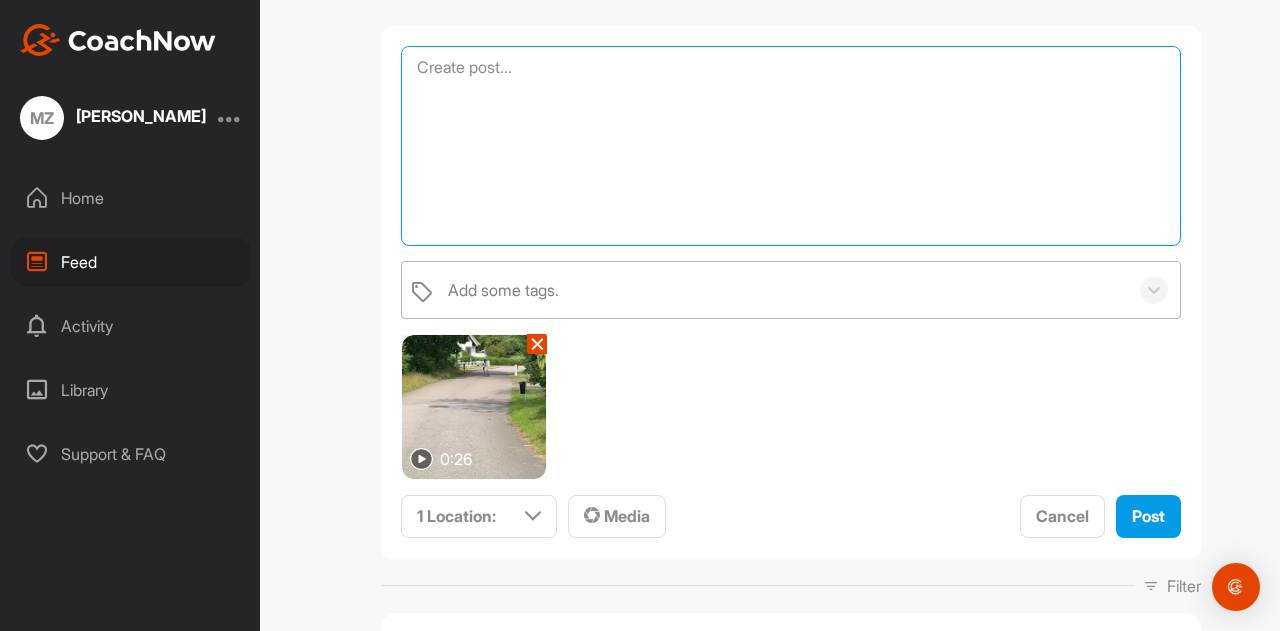 scroll, scrollTop: 200, scrollLeft: 0, axis: vertical 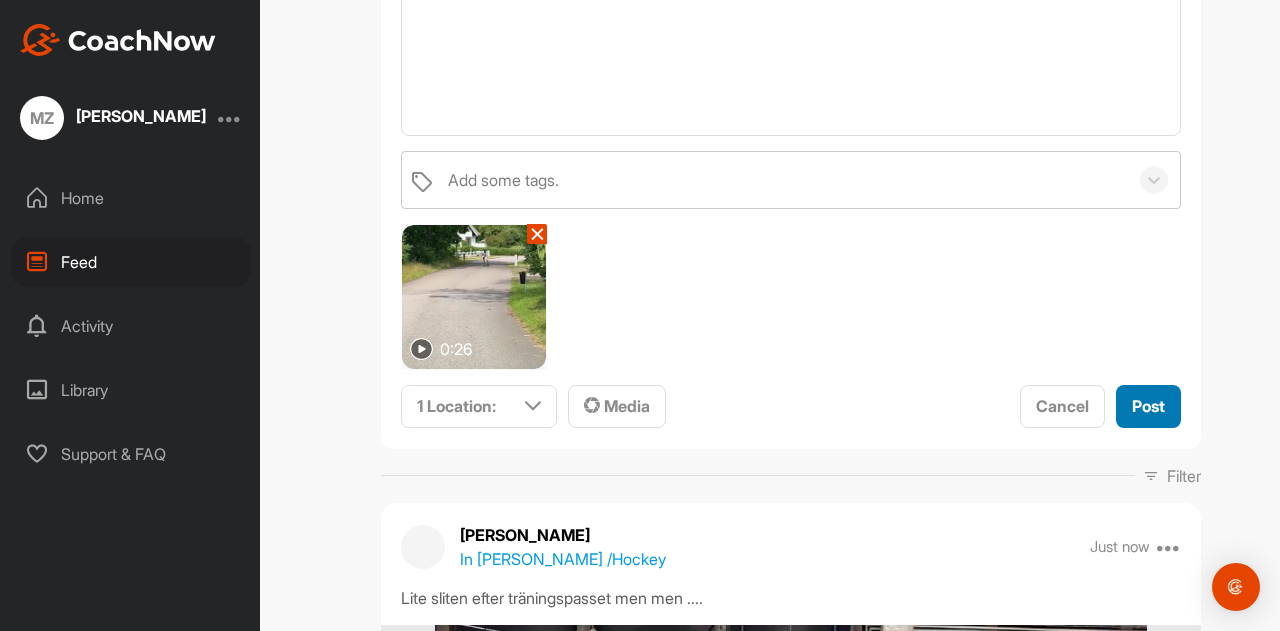 click on "Post" at bounding box center (1148, 406) 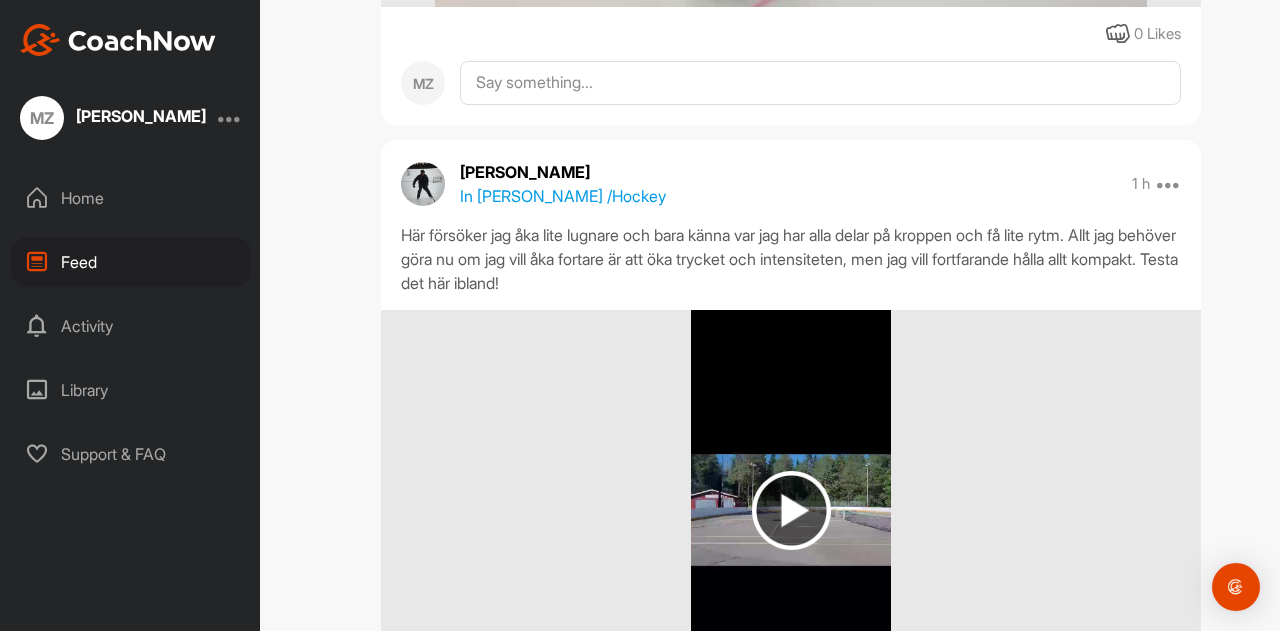scroll, scrollTop: 1600, scrollLeft: 0, axis: vertical 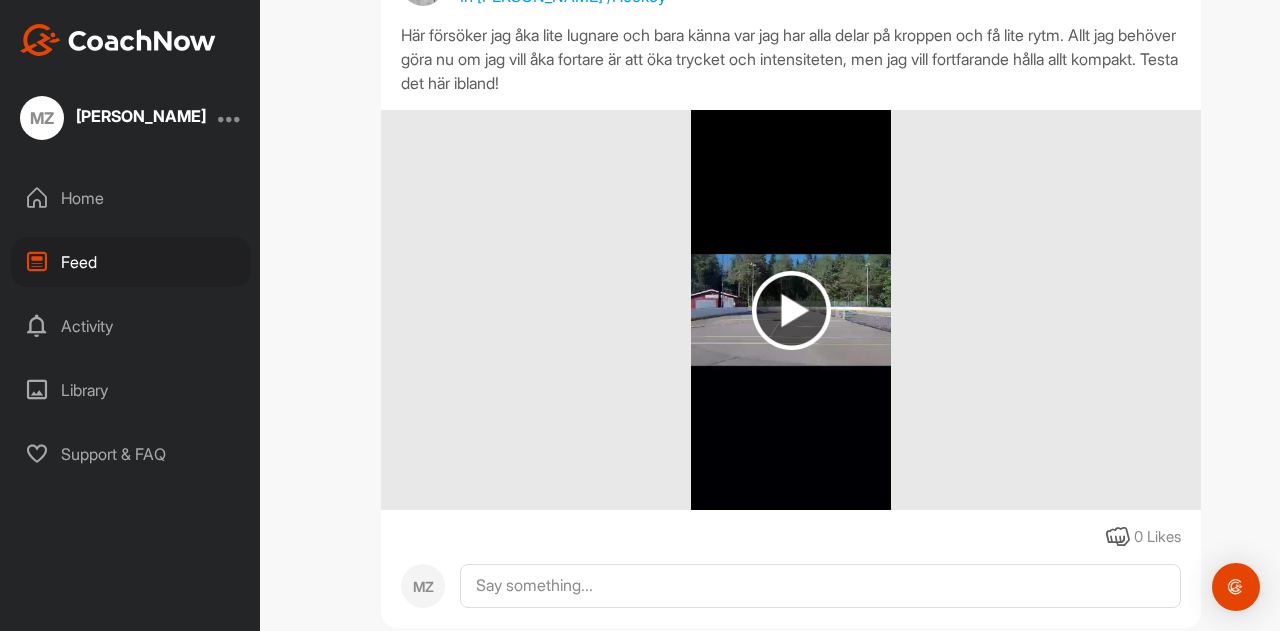 click at bounding box center [791, 310] 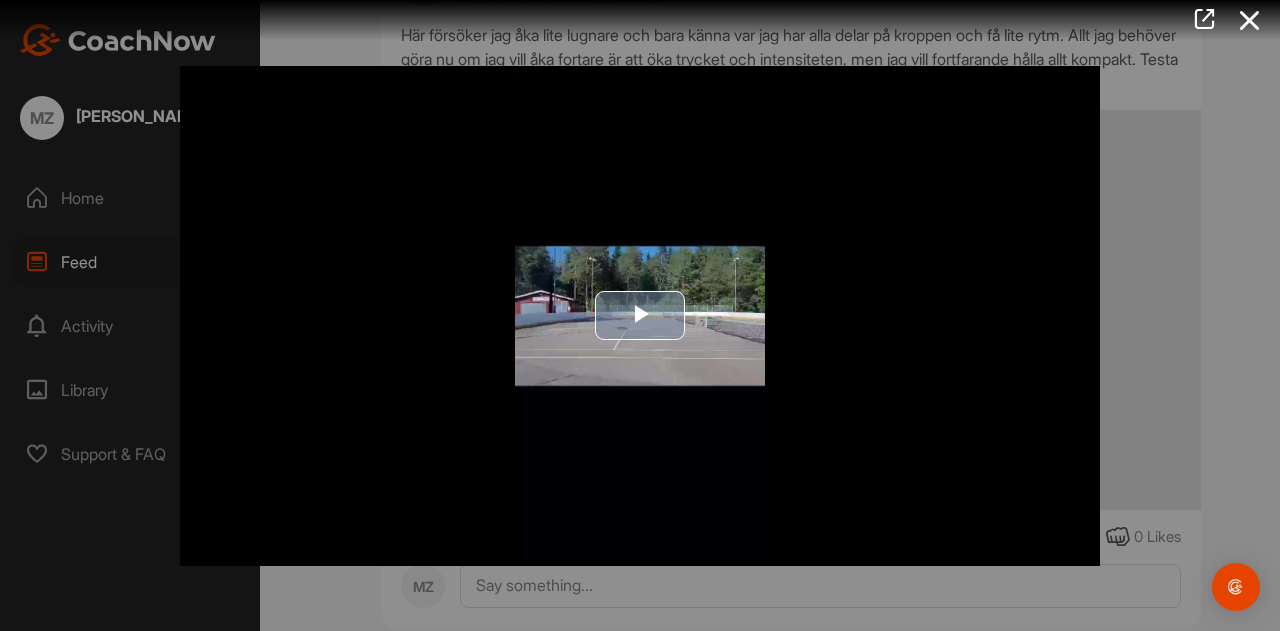 click at bounding box center [640, 316] 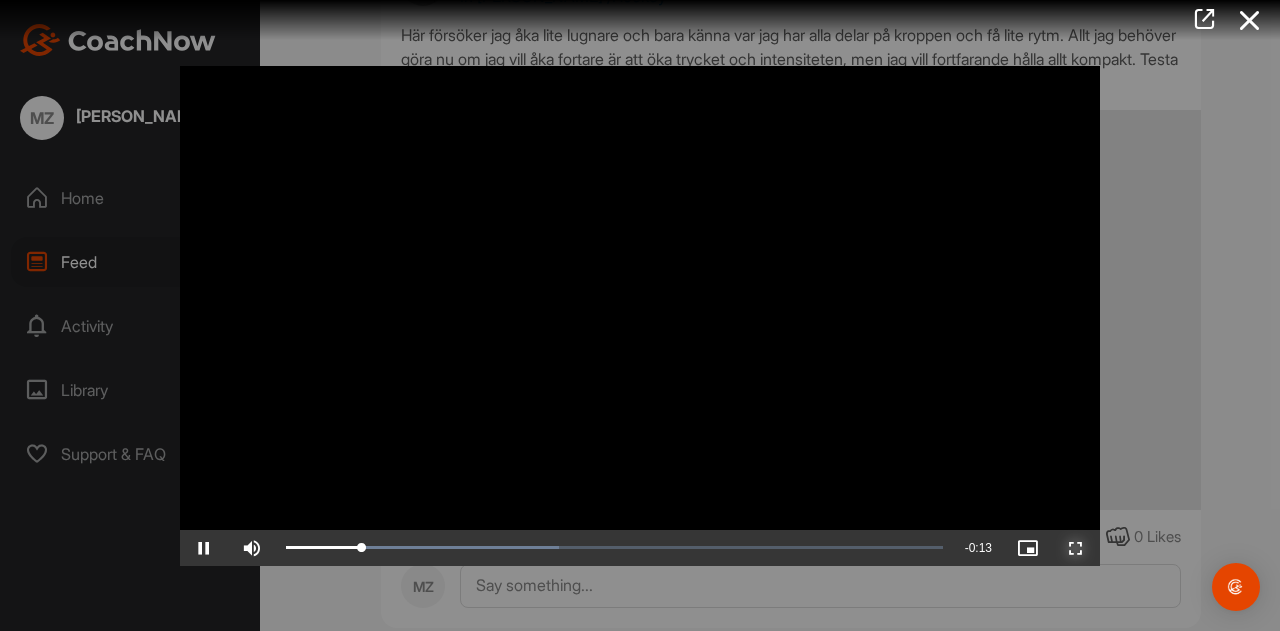 click at bounding box center [1076, 548] 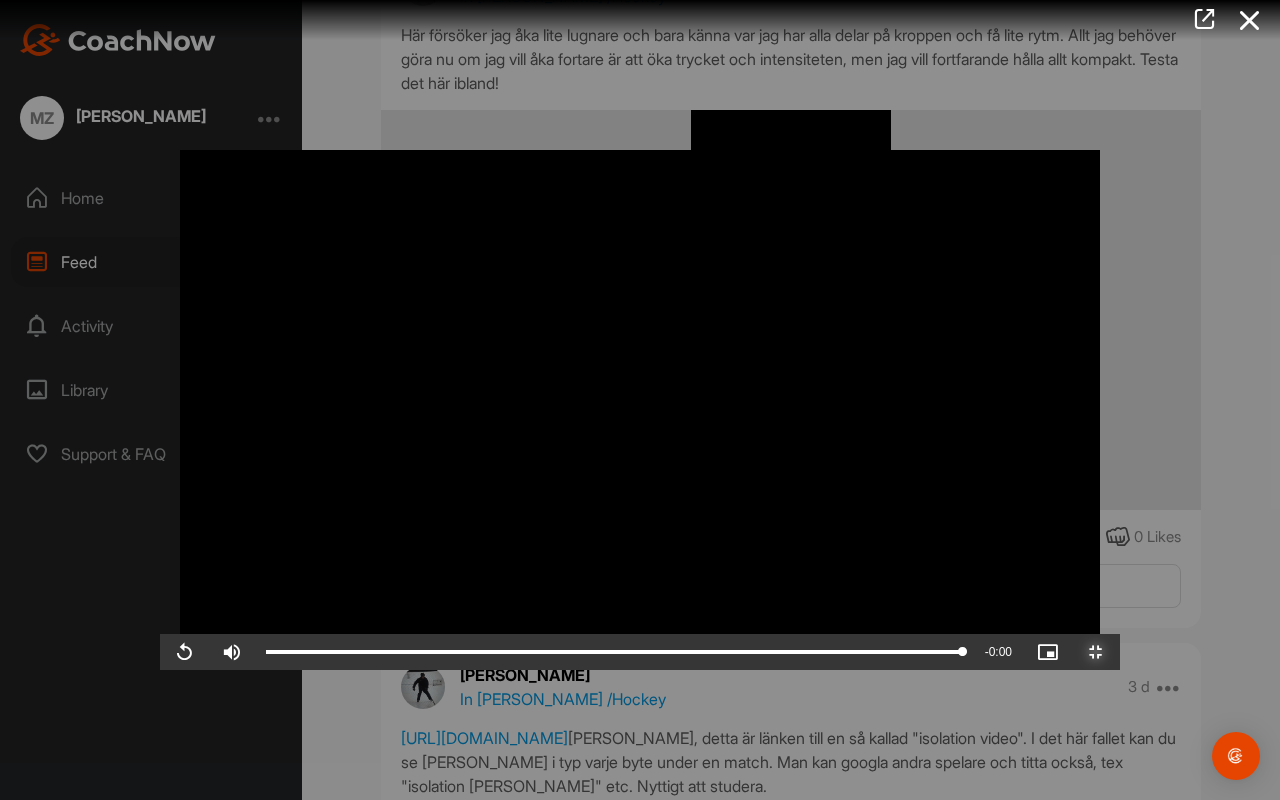 click at bounding box center [1096, 652] 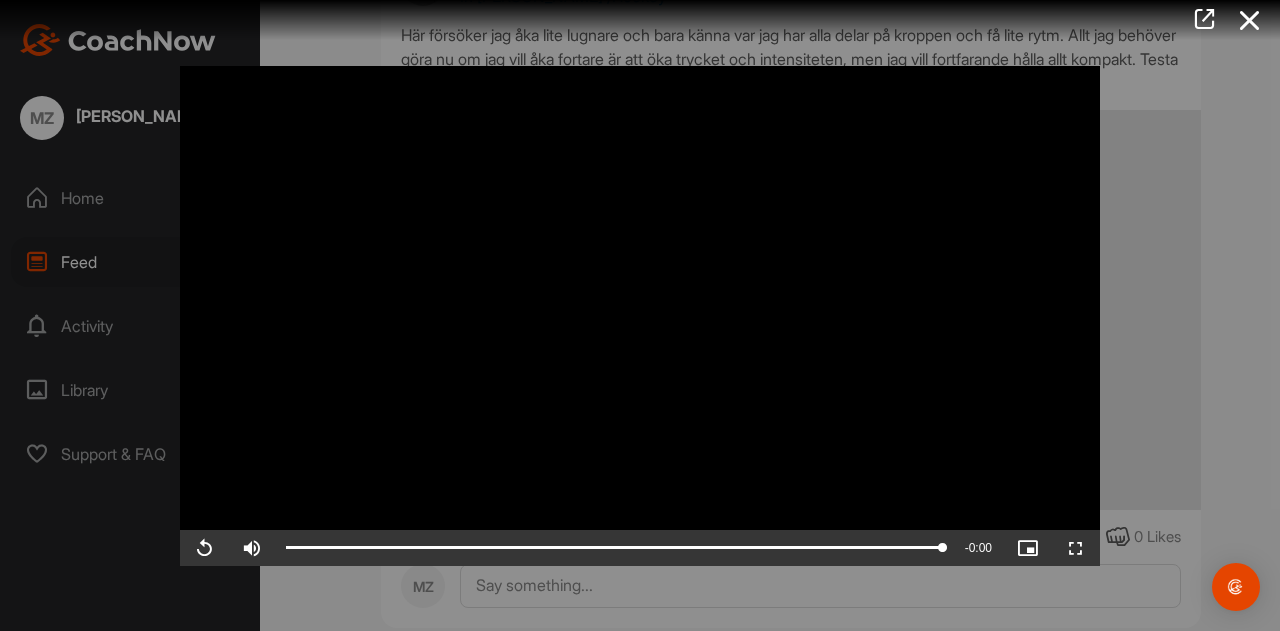 click on "Video Player is loading. Play Video Replay Skip Backward Skip Forward Mute Current Time  0:14 / Duration  0:14 Loaded :  100.00% 0:11 0:14 Stream Type  LIVE Seek to live, currently behind live LIVE Remaining Time  - 0:00   1x Playback Rate Chapters Chapters Descriptions descriptions off , selected Subtitles subtitles settings , opens subtitles settings dialog subtitles off , selected Audio Track Picture-in-Picture Fullscreen This is a modal window. Beginning of dialog window. Escape will cancel and close the window. Text Color White Black Red Green Blue Yellow Magenta Cyan Opacity Opaque Semi-Transparent Text Background Color Black White Red Green Blue Yellow Magenta Cyan Opacity Opaque Semi-Transparent Transparent Caption Area Background Color Black White Red Green Blue Yellow Magenta Cyan Opacity Transparent Semi-Transparent Opaque Font Size 50% 75% 100% 125% 150% 175% 200% 300% 400% Text Edge Style None Raised Depressed Uniform Drop shadow Font Family Proportional Sans-Serif Monospace Sans-Serif Reset" at bounding box center (640, 316) 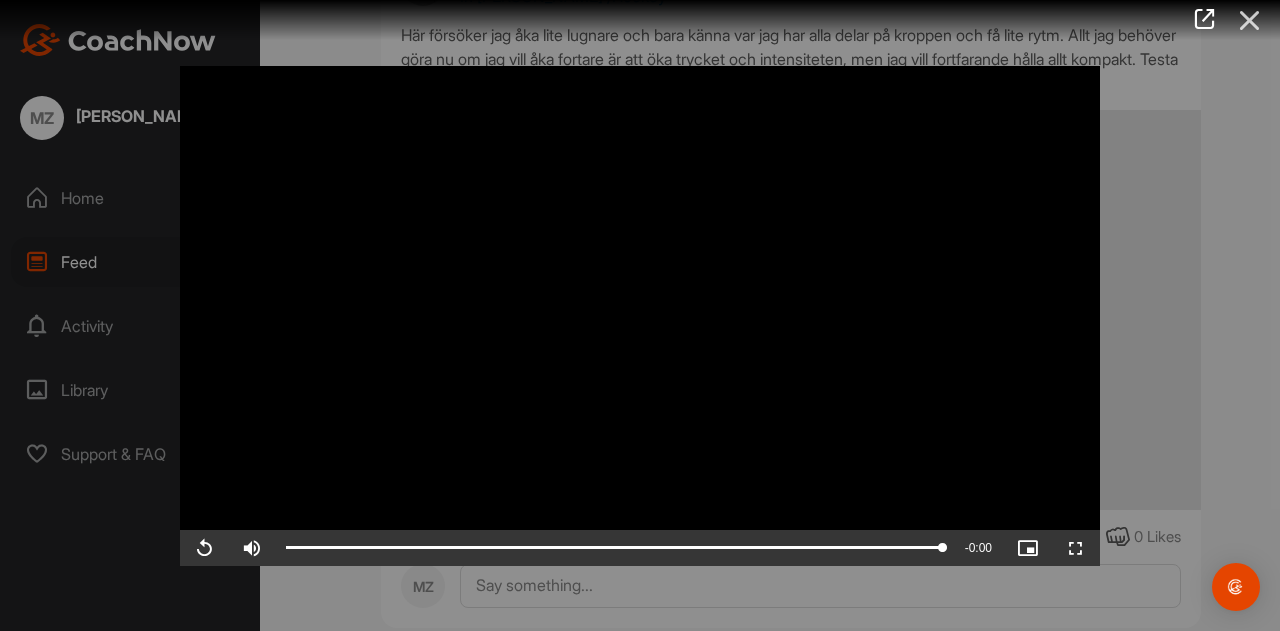 click at bounding box center (1250, 20) 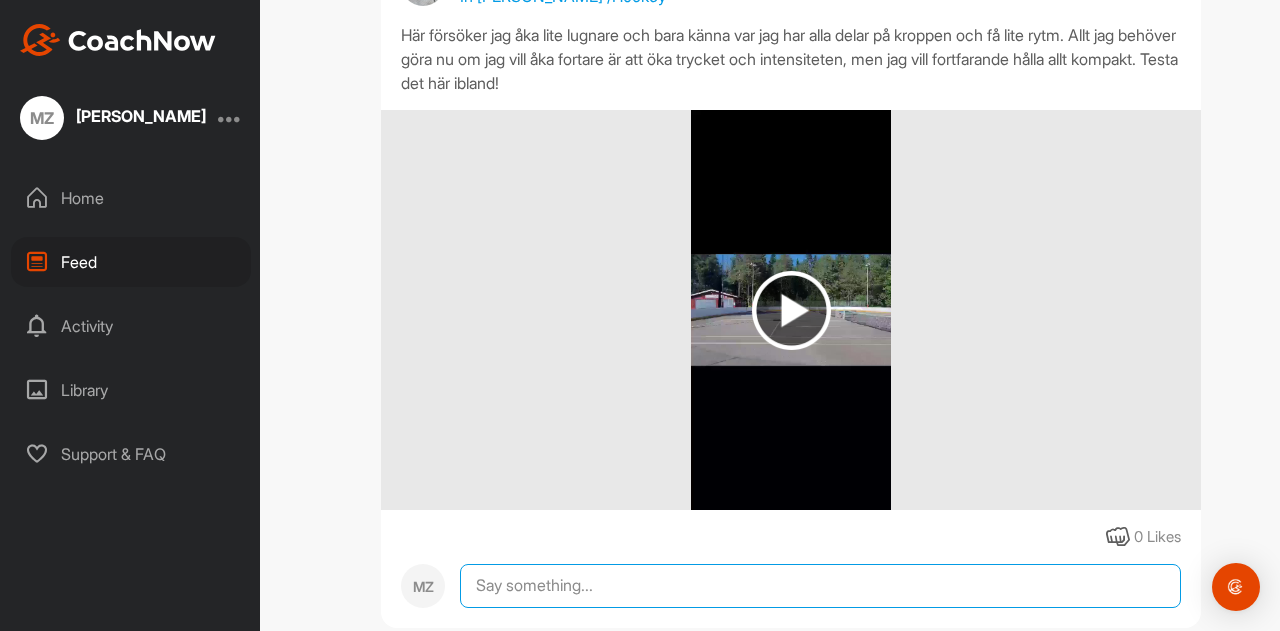 click at bounding box center [820, 586] 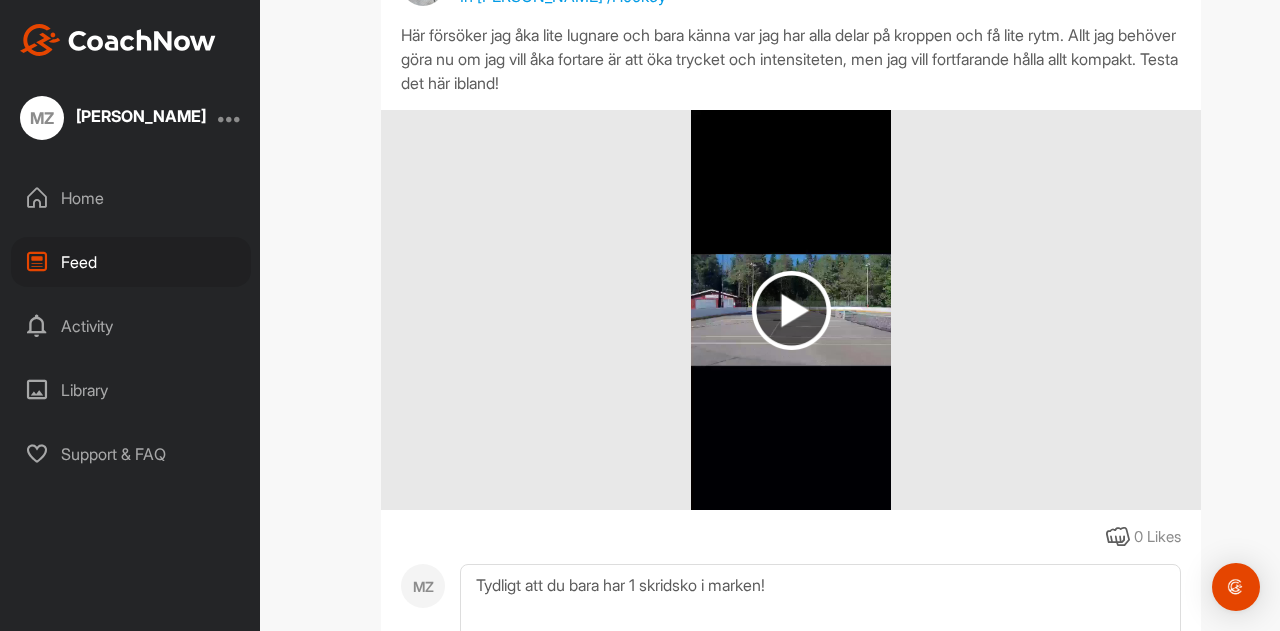 click at bounding box center (791, 310) 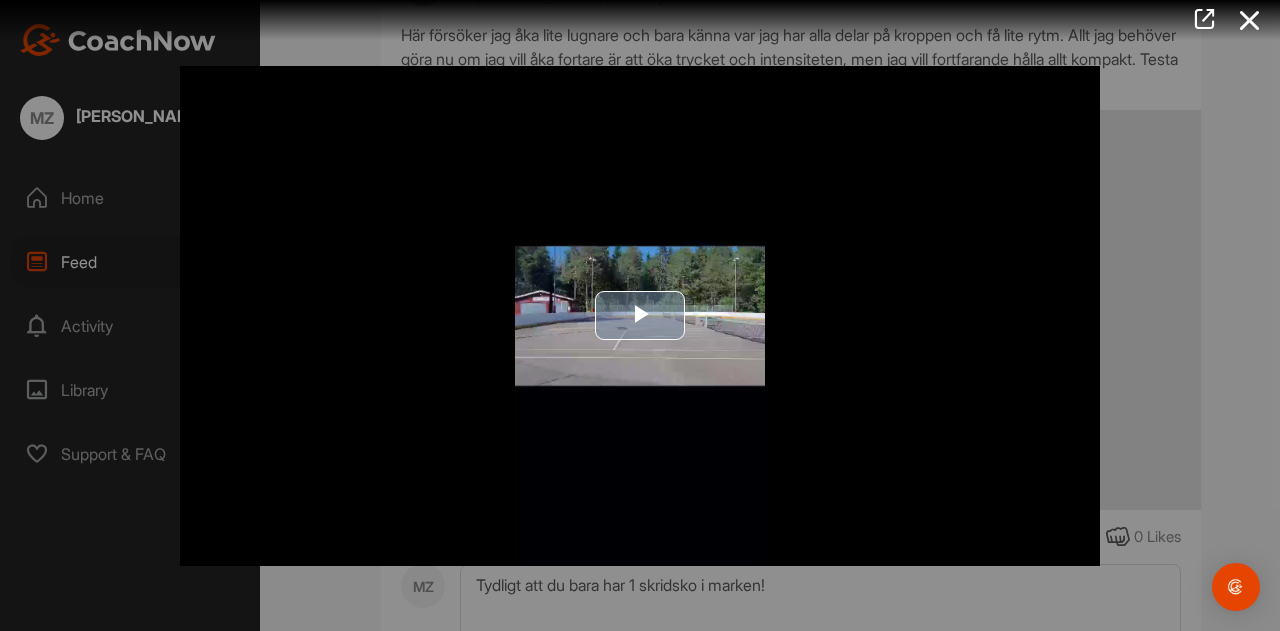 click at bounding box center [640, 316] 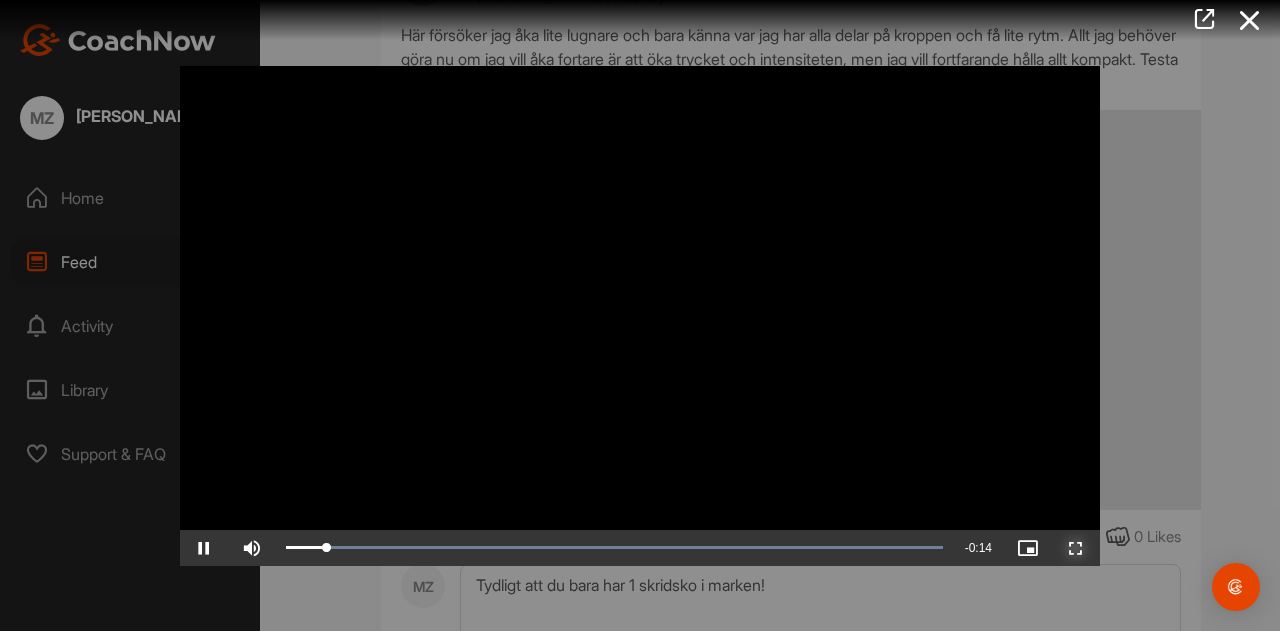 click at bounding box center [1076, 548] 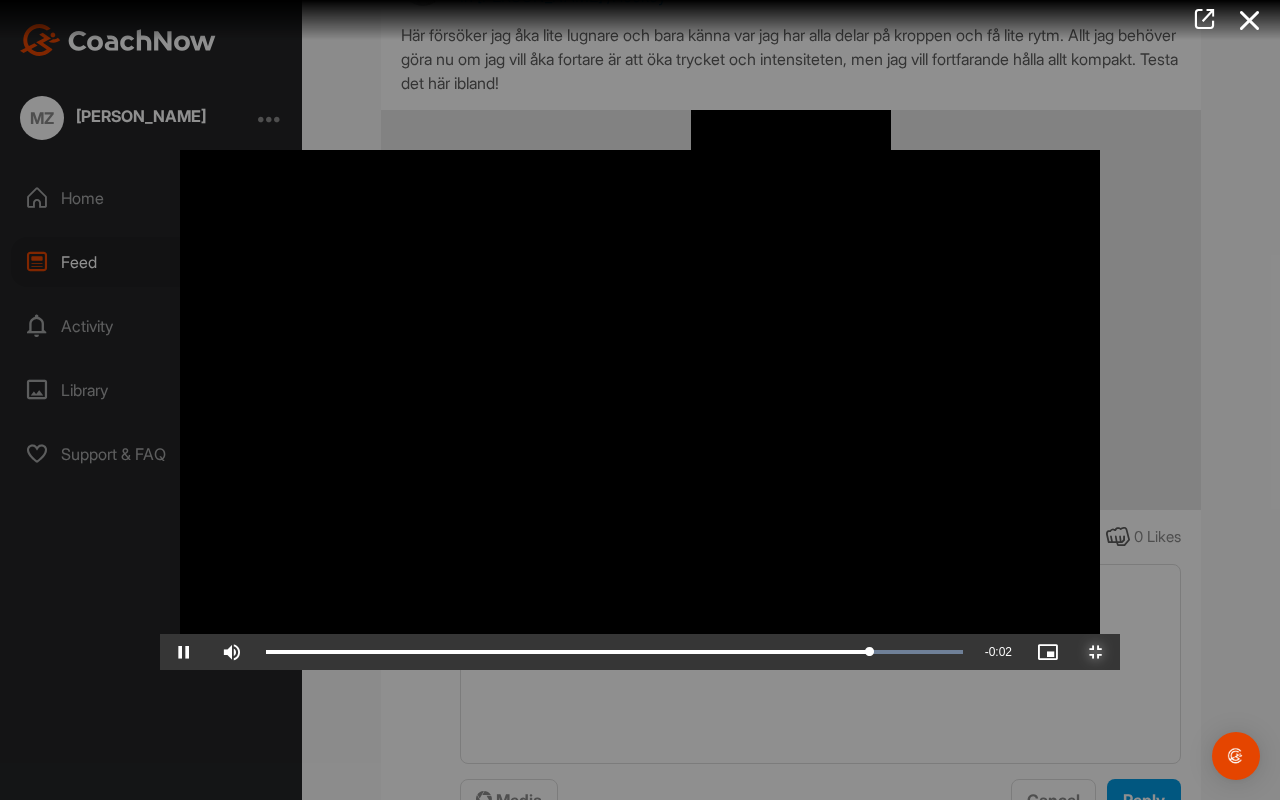 click at bounding box center [1096, 652] 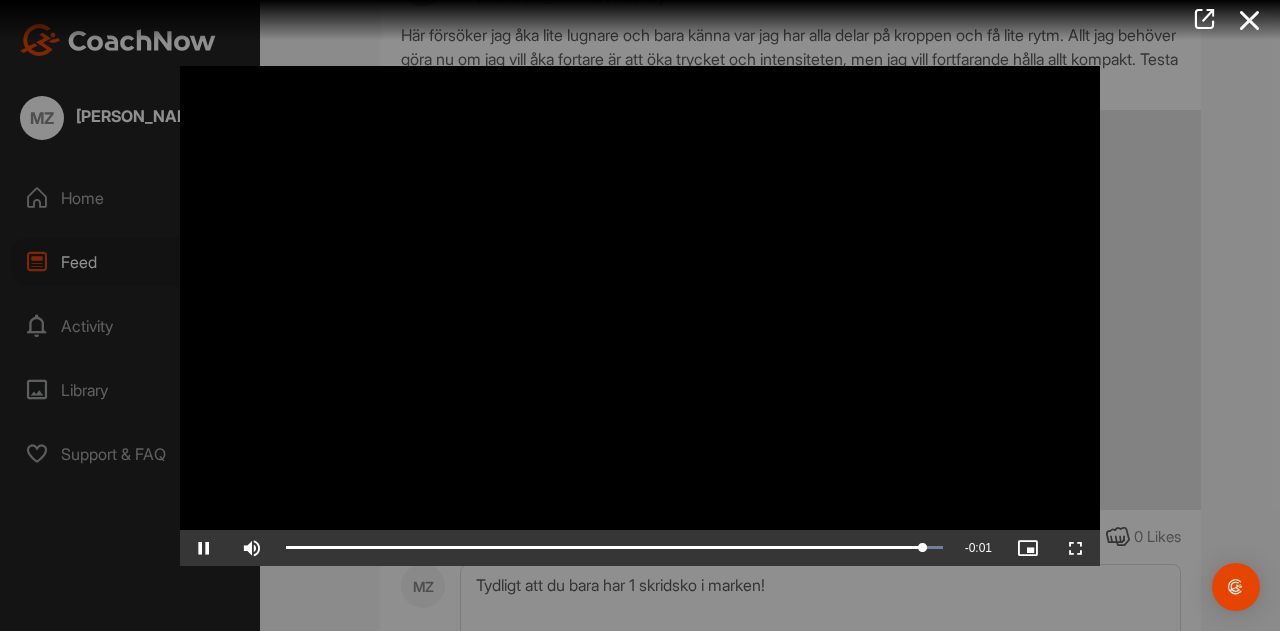 click at bounding box center (640, 315) 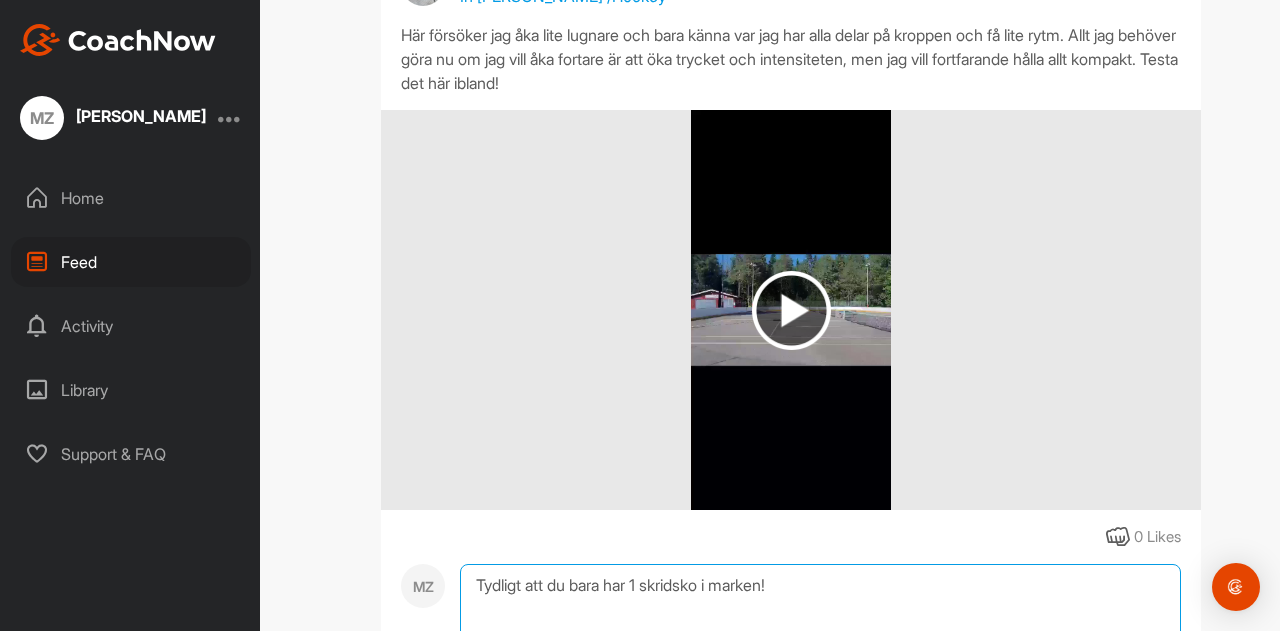 click on "Tydligt att du bara har 1 skridsko i marken!" at bounding box center (820, 664) 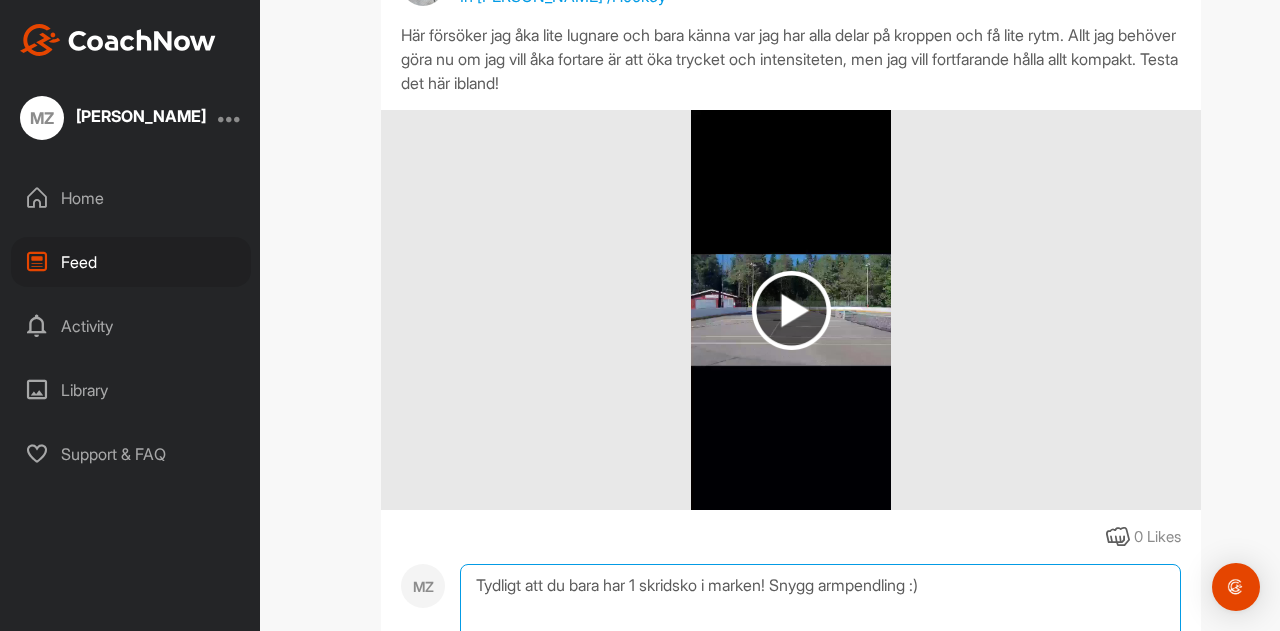scroll, scrollTop: 1800, scrollLeft: 0, axis: vertical 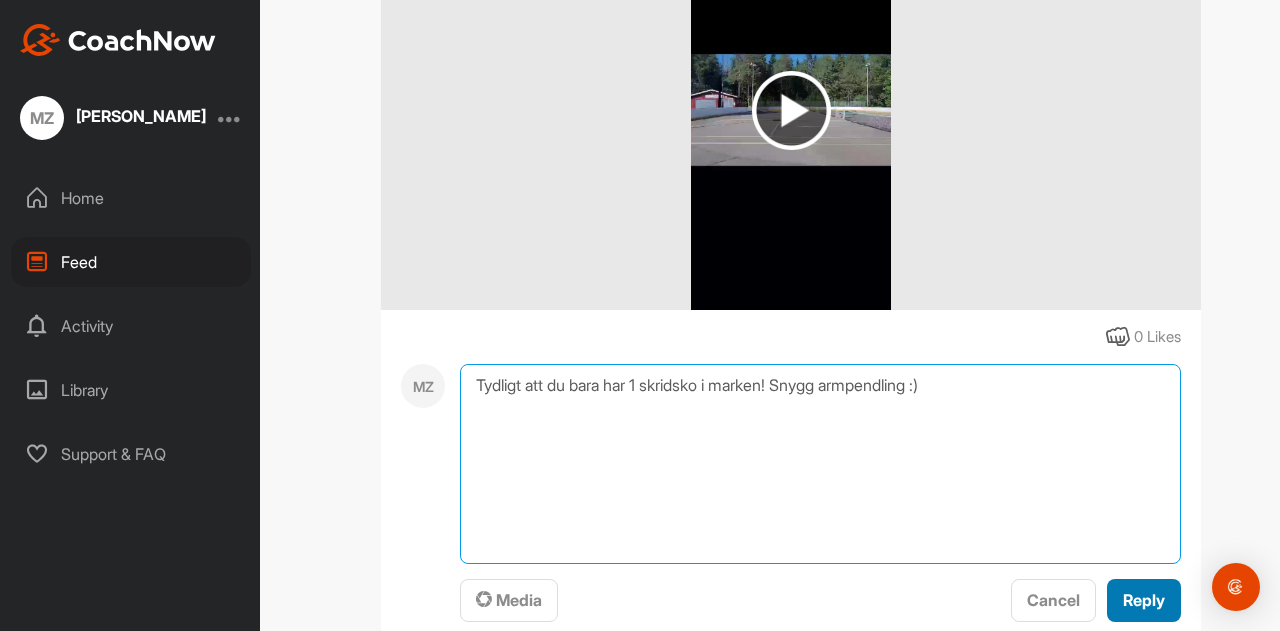 type on "Tydligt att du bara har 1 skridsko i marken! Snygg armpendling :)" 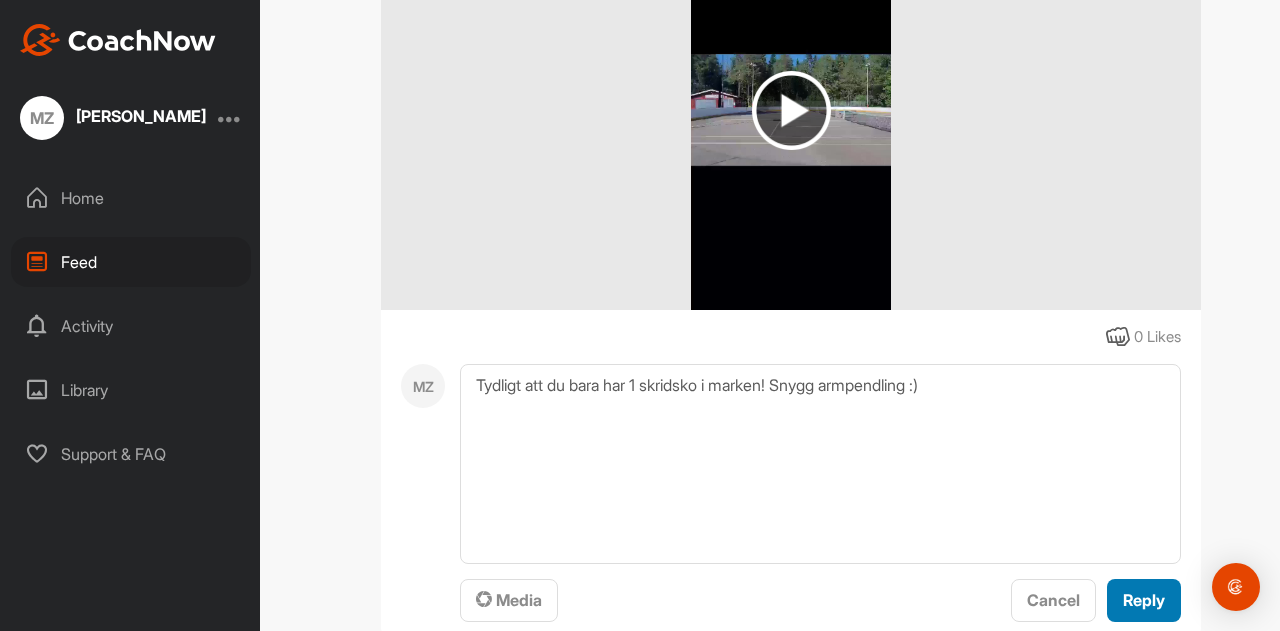 click on "Reply" at bounding box center [1144, 600] 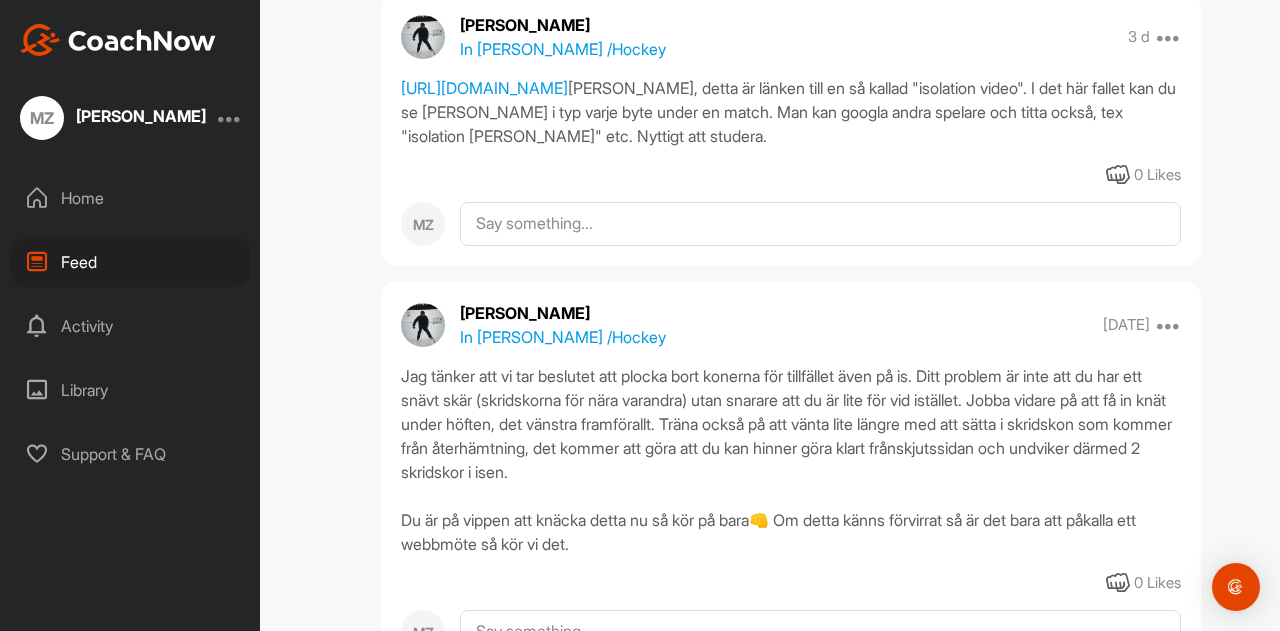 scroll, scrollTop: 2200, scrollLeft: 0, axis: vertical 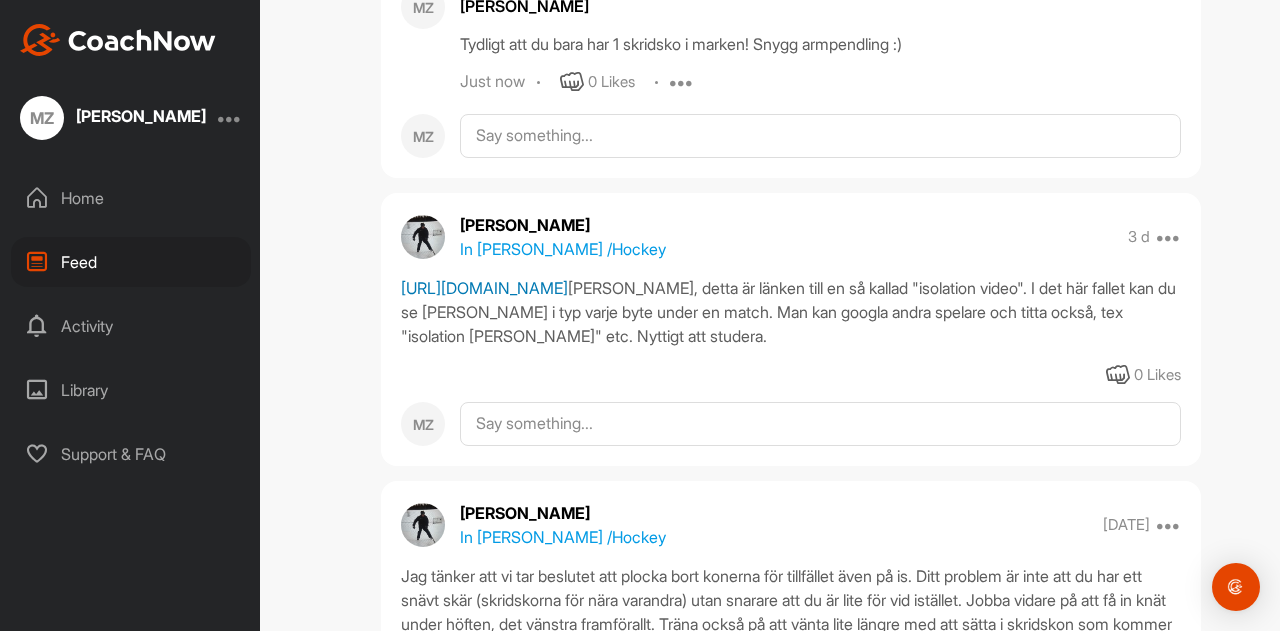 click on "[URL][DOMAIN_NAME]" 